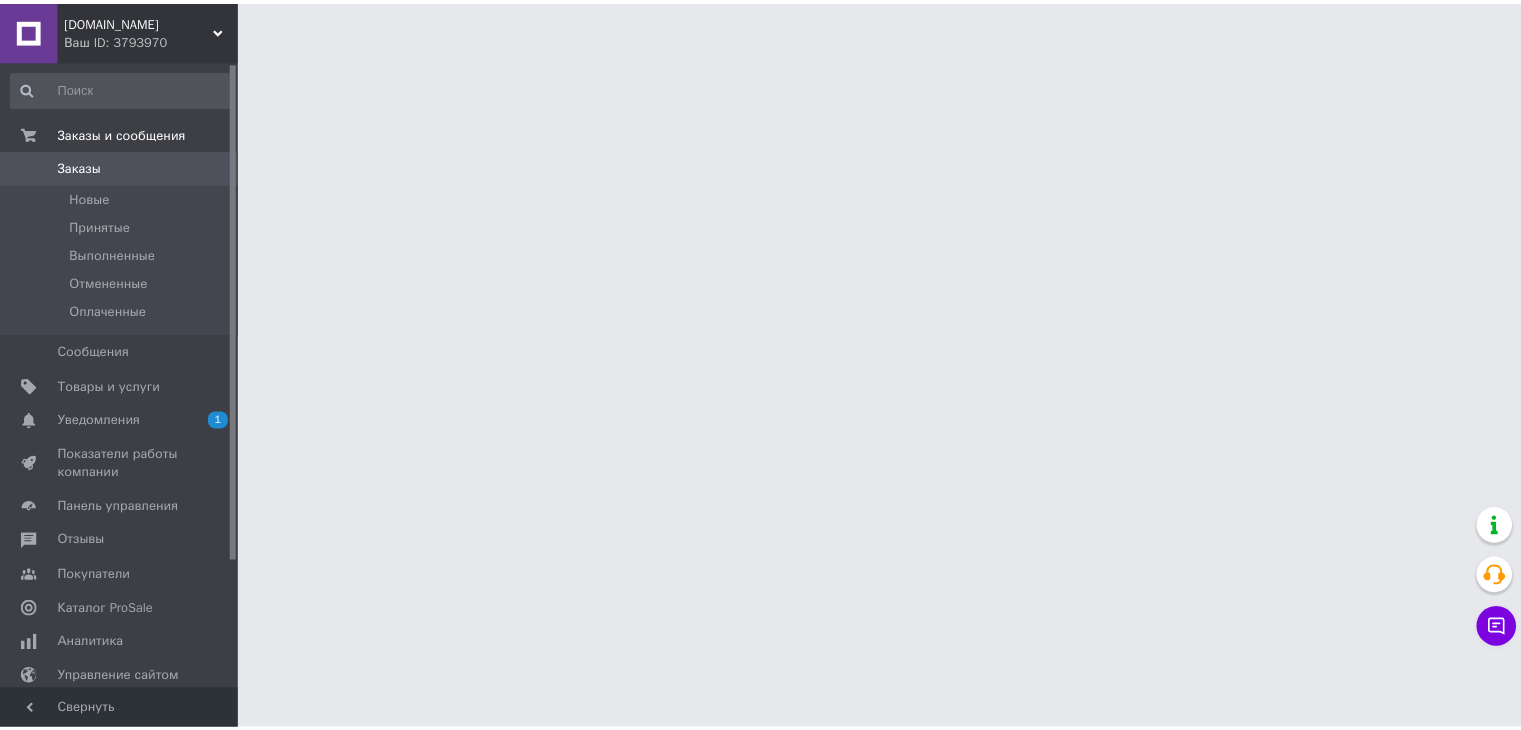 scroll, scrollTop: 0, scrollLeft: 0, axis: both 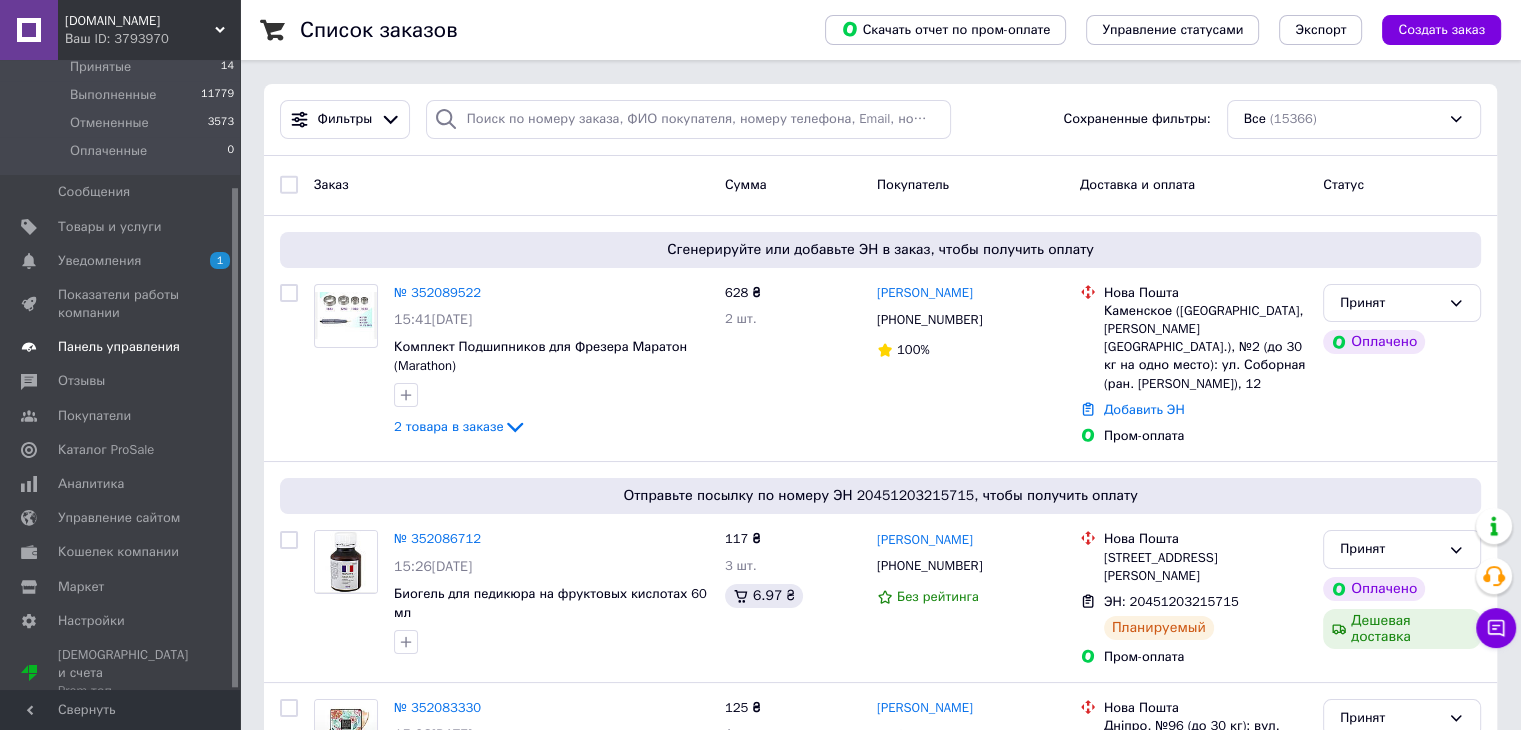 click on "Панель управления" at bounding box center [119, 347] 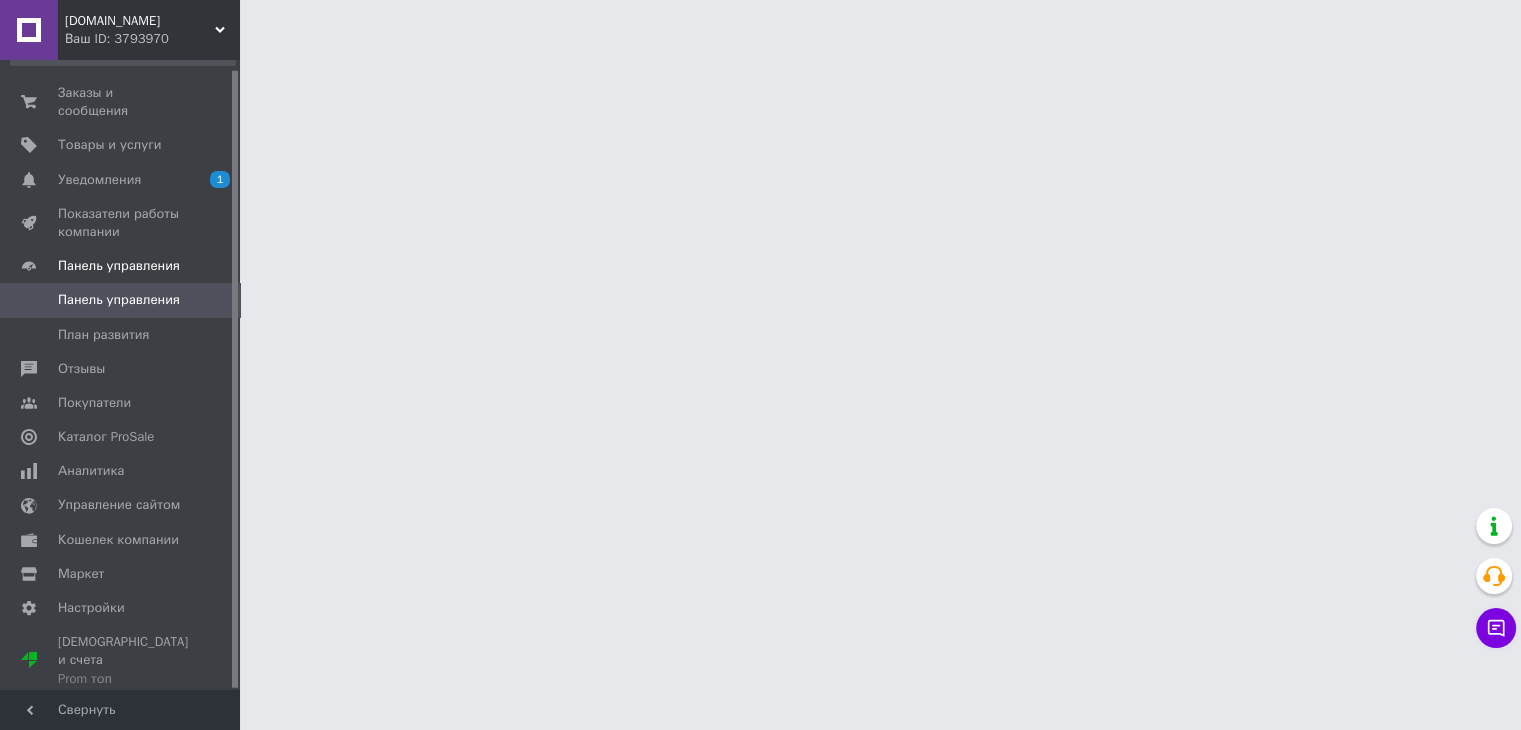scroll, scrollTop: 9, scrollLeft: 0, axis: vertical 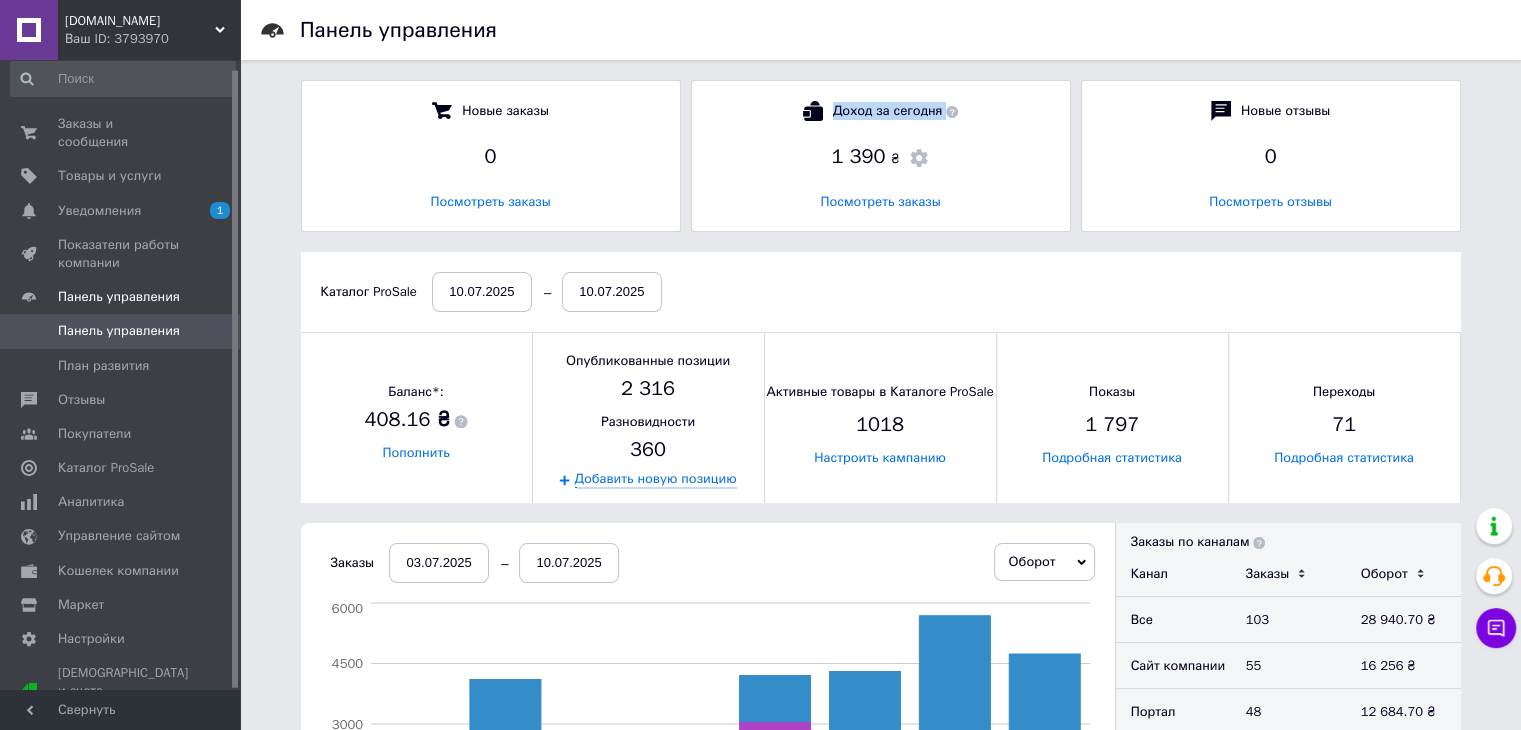 drag, startPoint x: 797, startPoint y: 111, endPoint x: 959, endPoint y: 107, distance: 162.04938 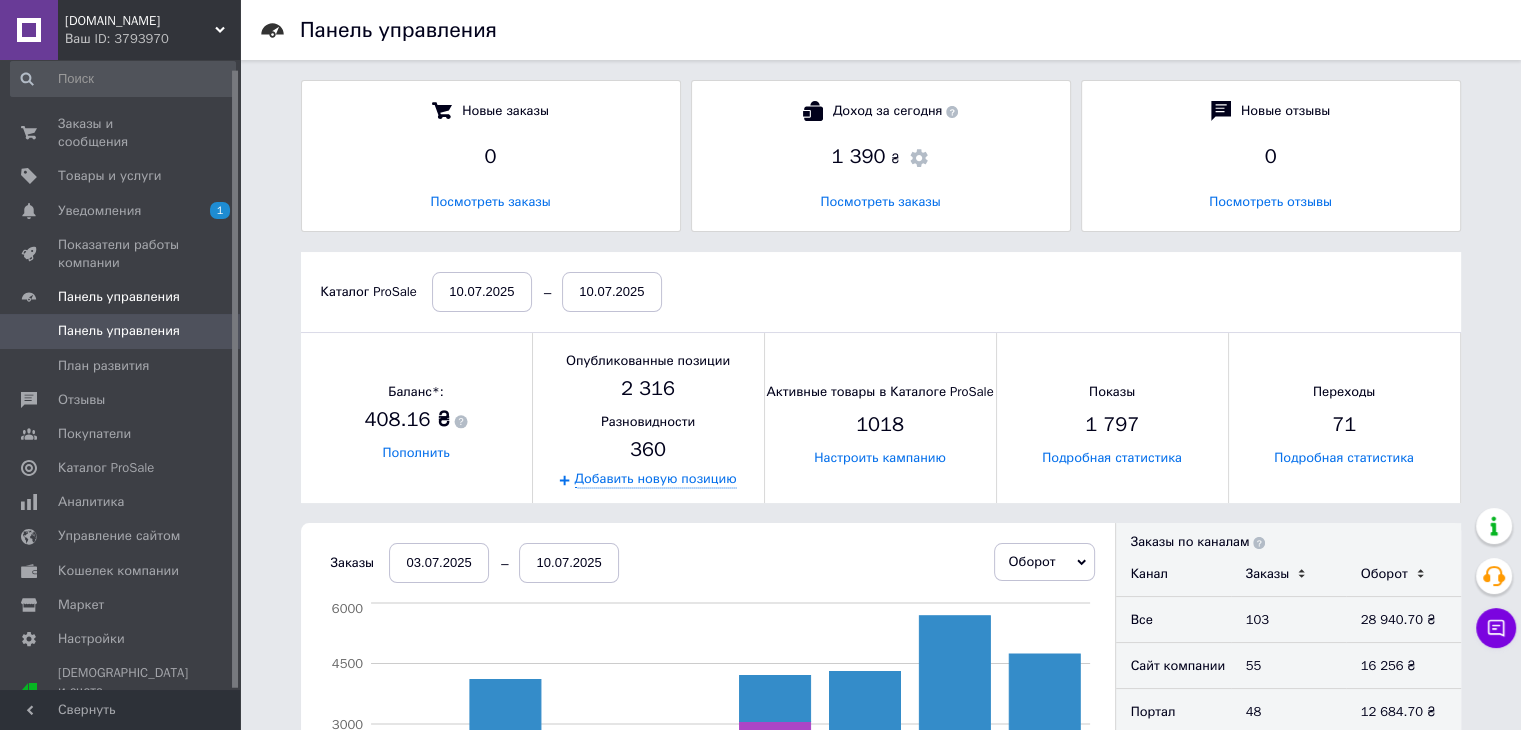 click on "Доход за сегодня   1 390 ₴ Посмотреть заказы" at bounding box center [881, 156] 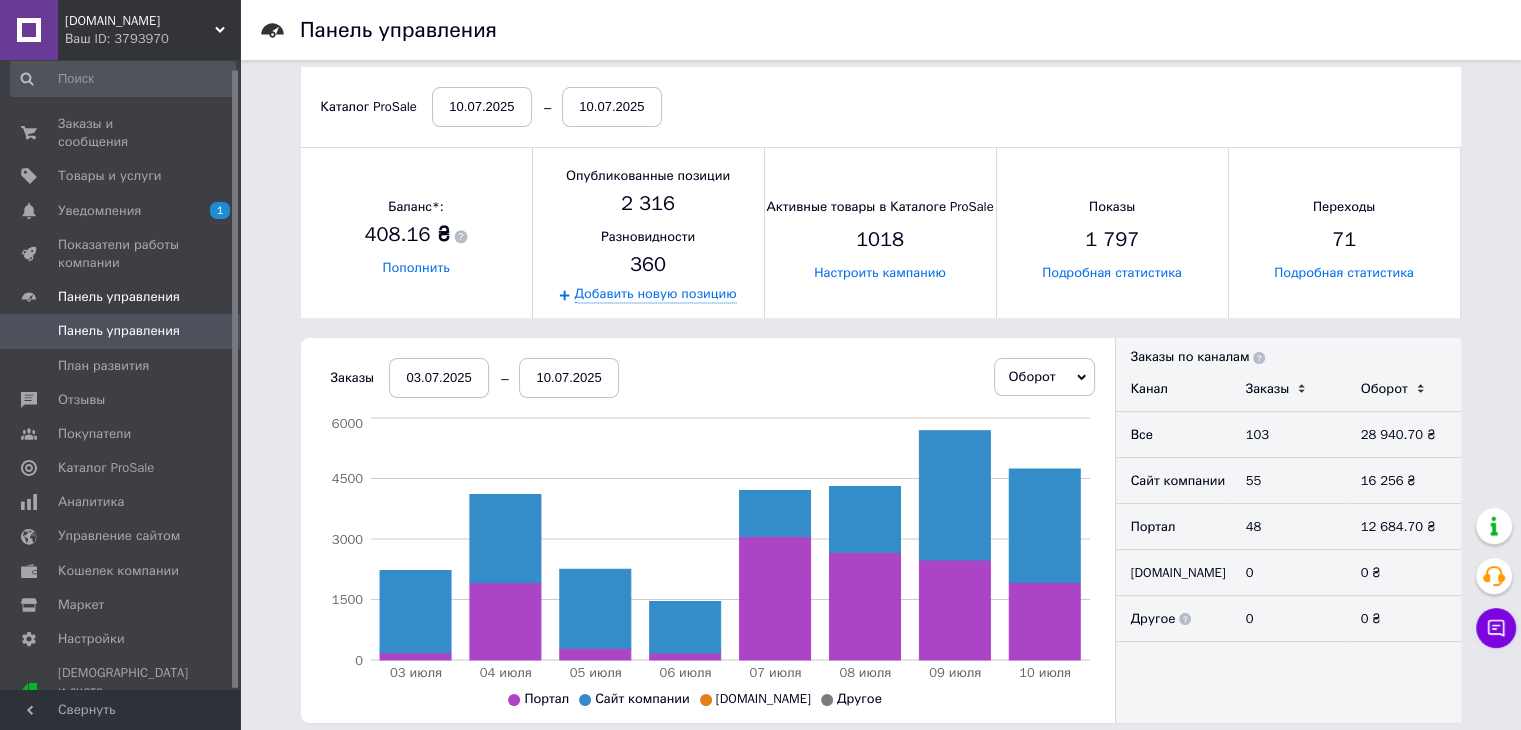 scroll, scrollTop: 100, scrollLeft: 0, axis: vertical 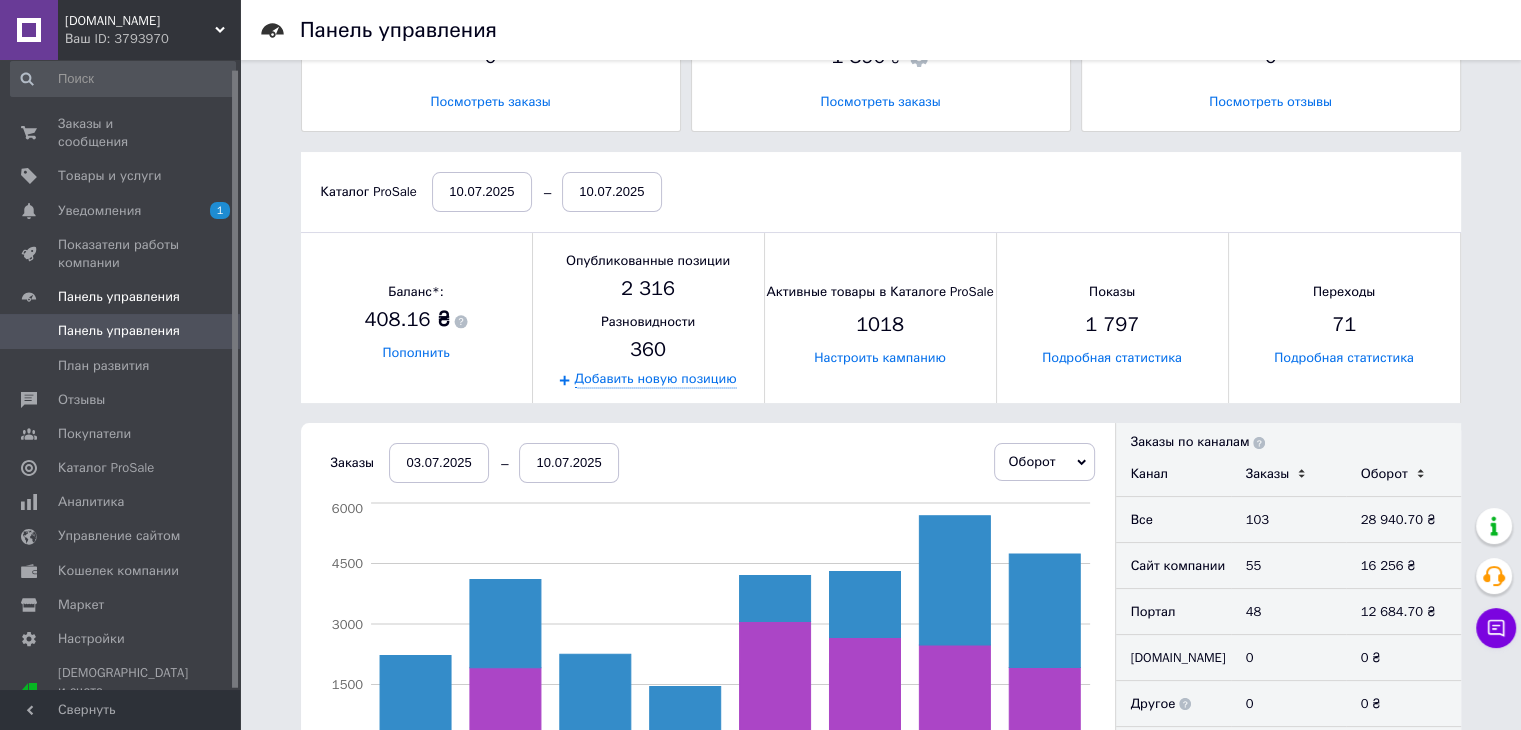 click on "03.07.2025" at bounding box center (439, 463) 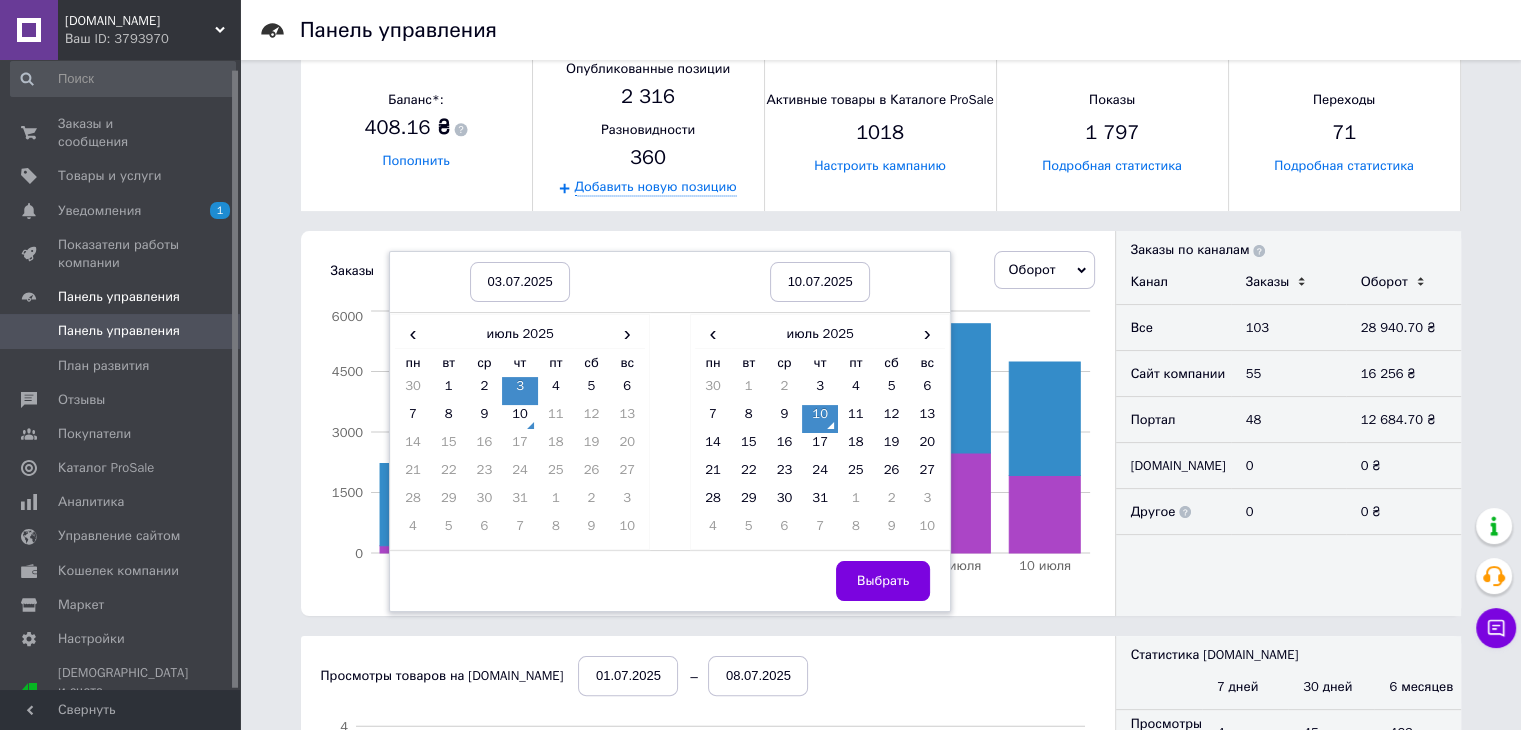 scroll, scrollTop: 300, scrollLeft: 0, axis: vertical 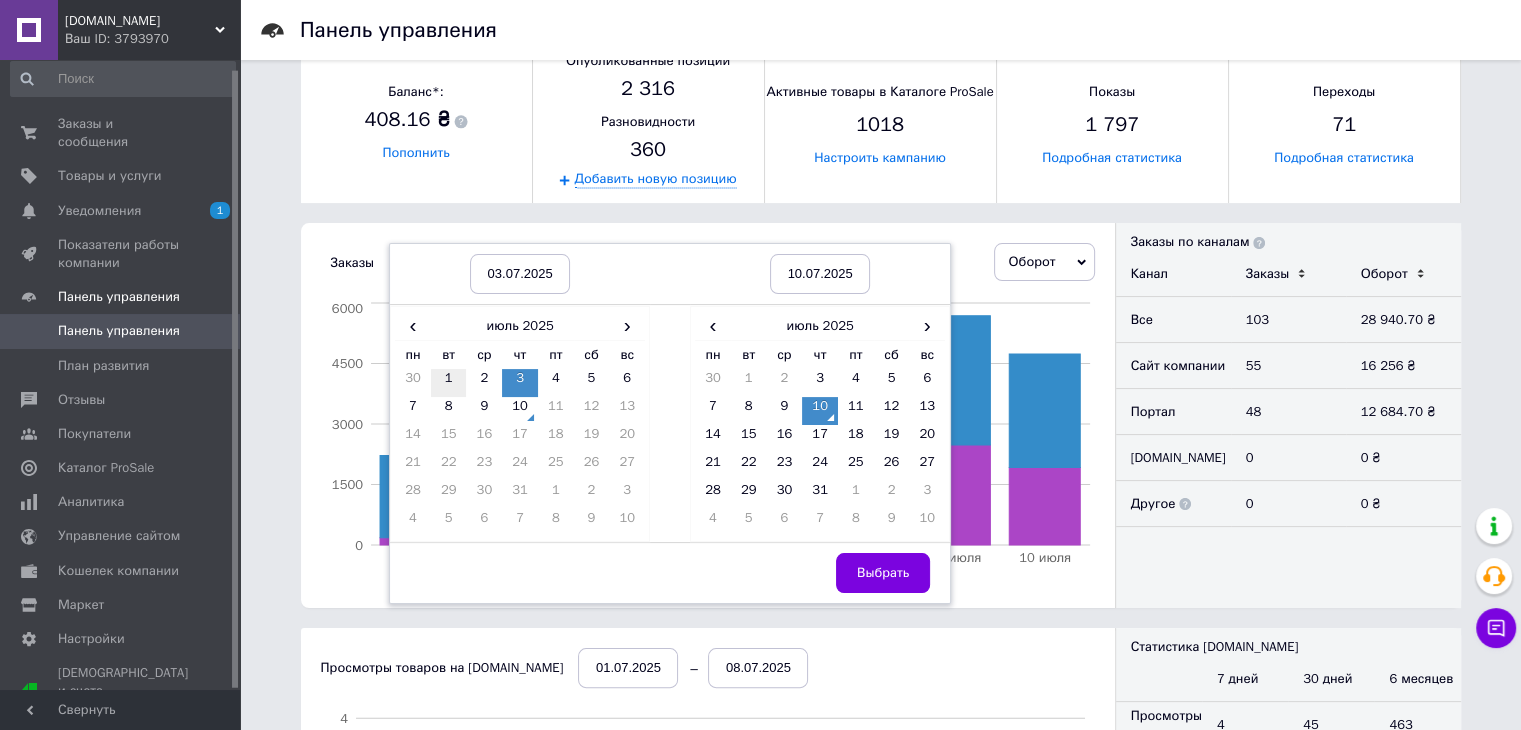 click on "1" at bounding box center [449, 383] 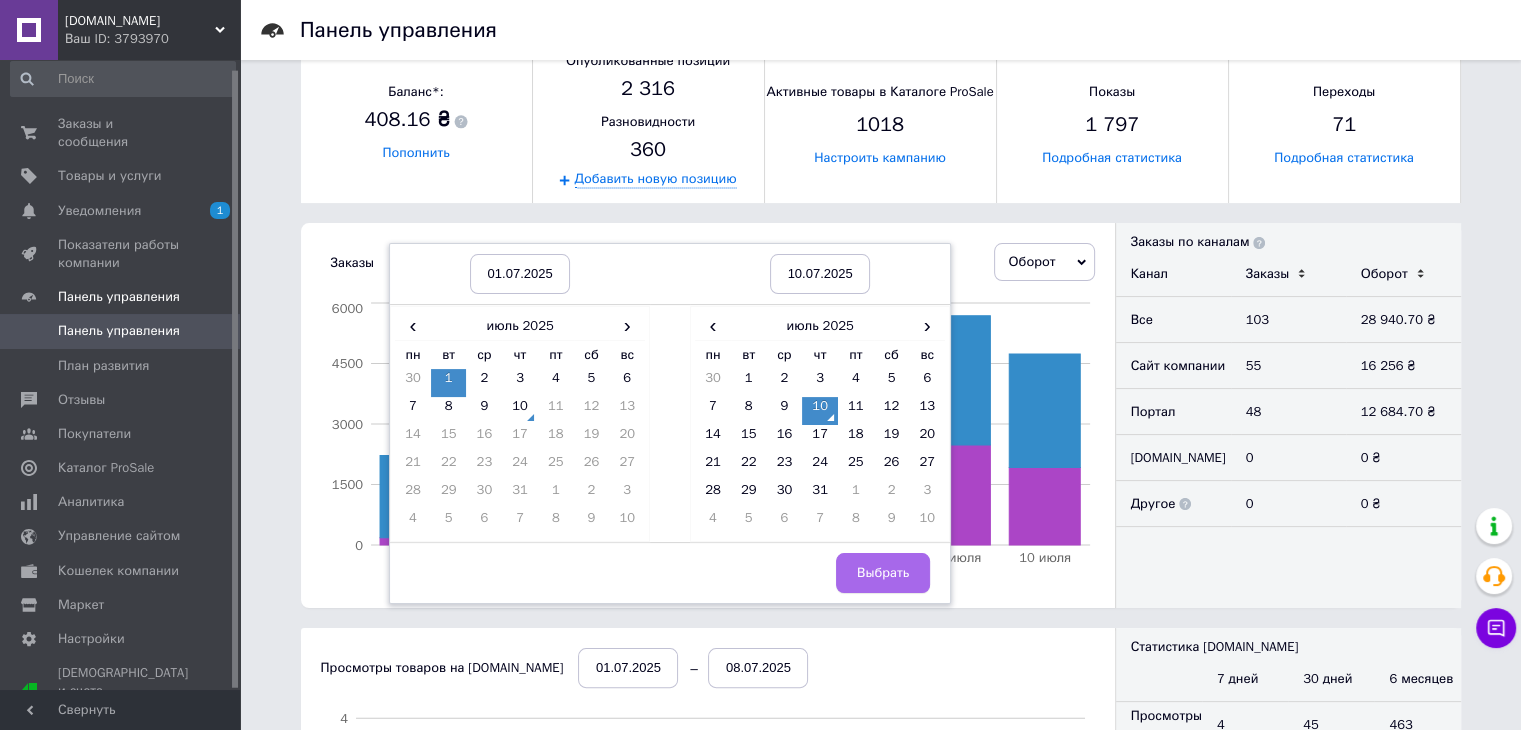 click on "Выбрать" at bounding box center [883, 573] 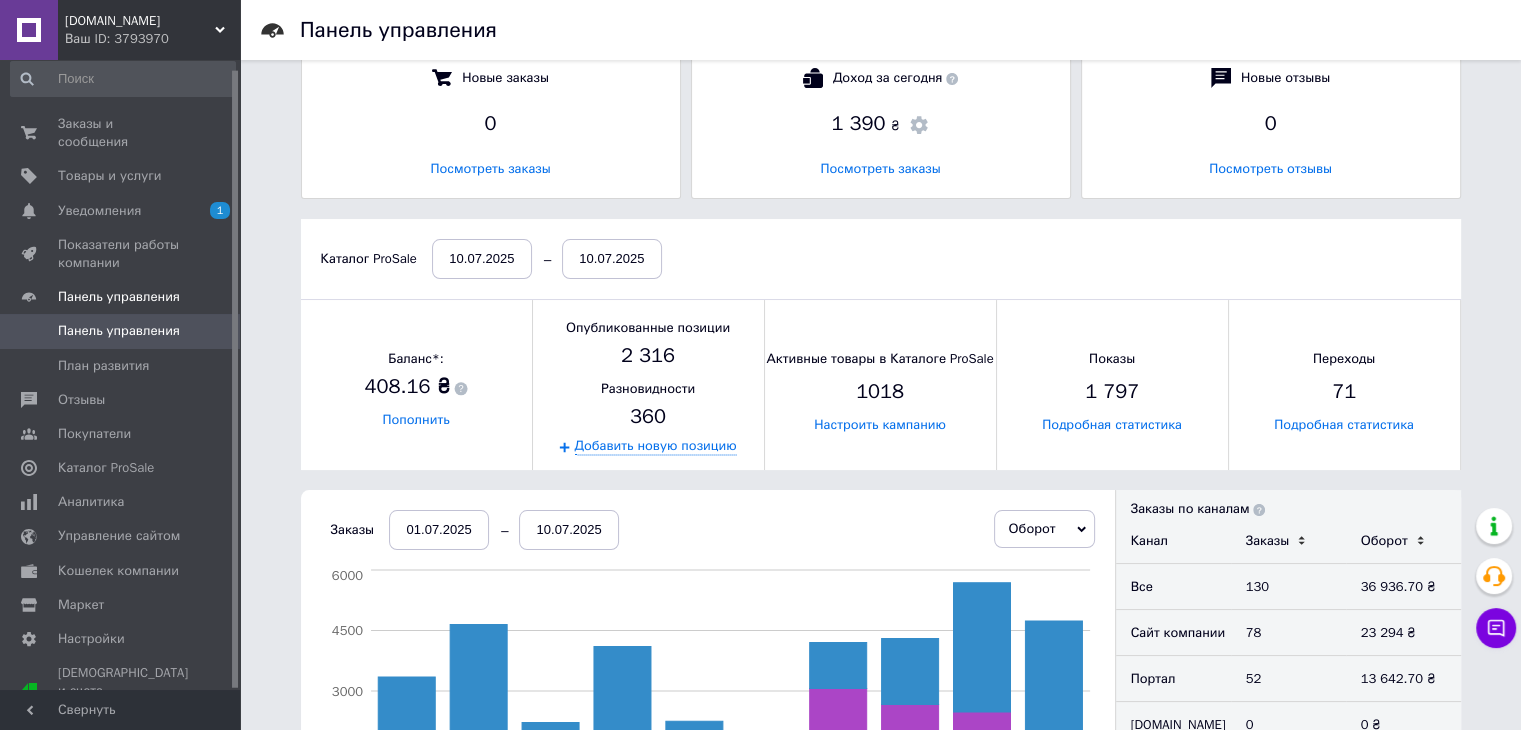scroll, scrollTop: 0, scrollLeft: 0, axis: both 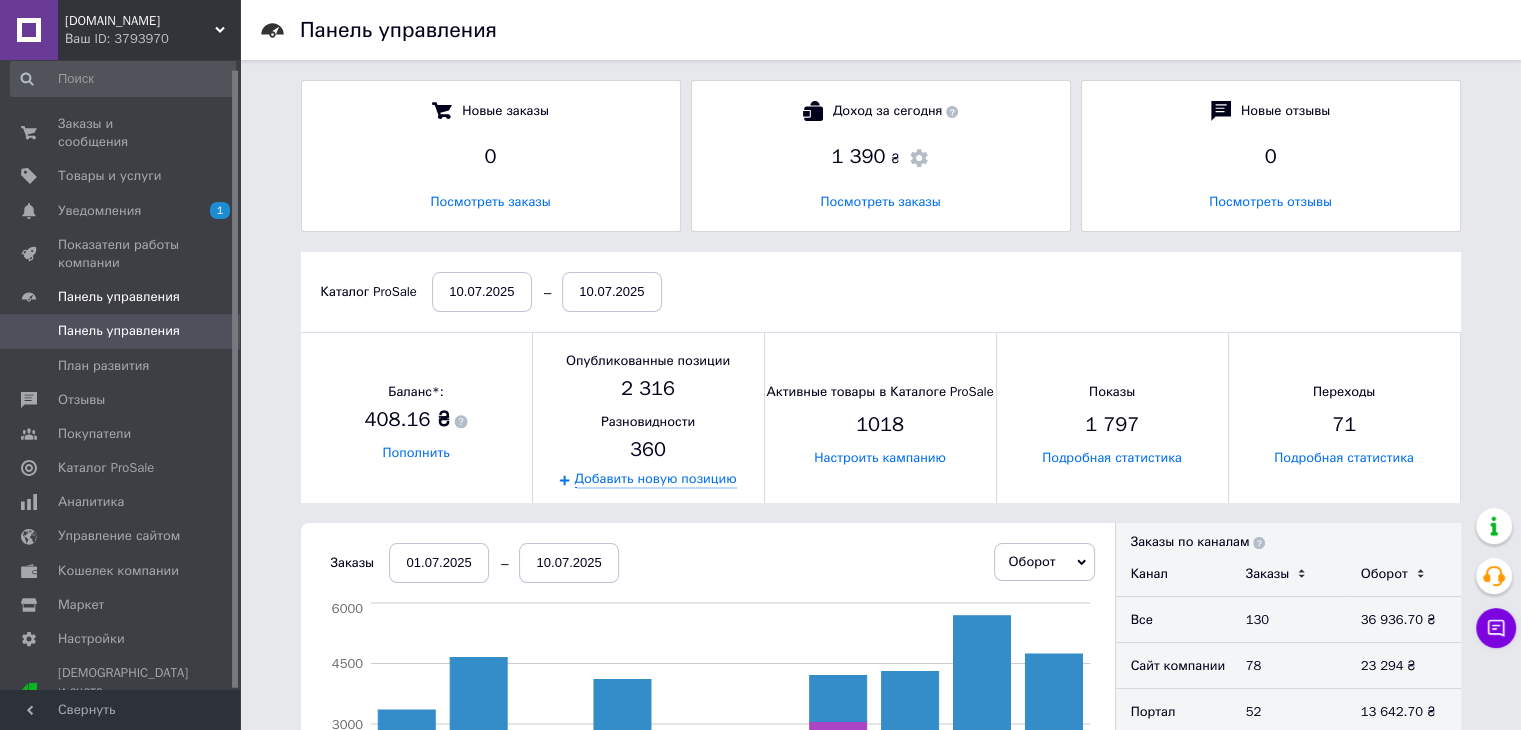 click on "Ваш ID: 3793970" at bounding box center (152, 39) 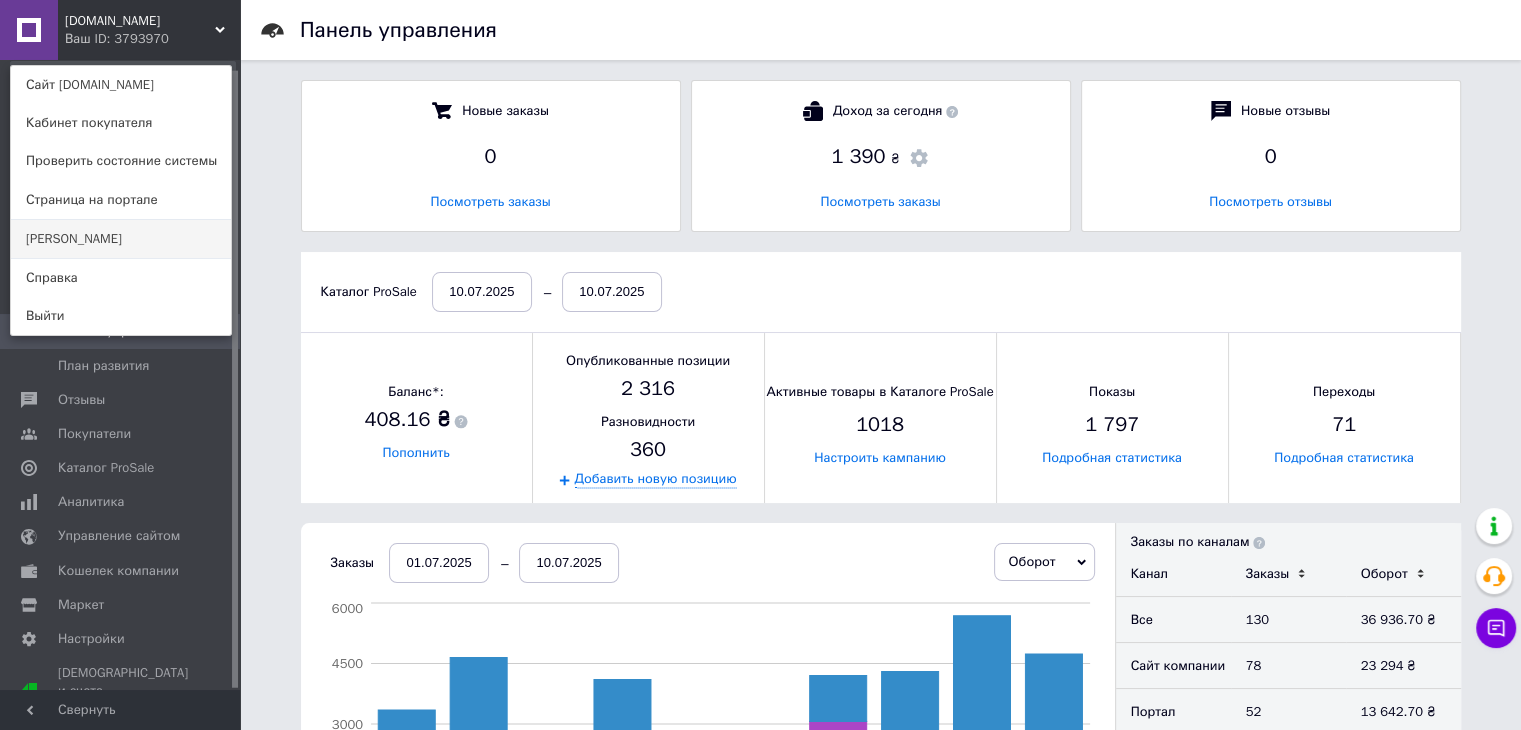 click on "[PERSON_NAME]" at bounding box center [121, 239] 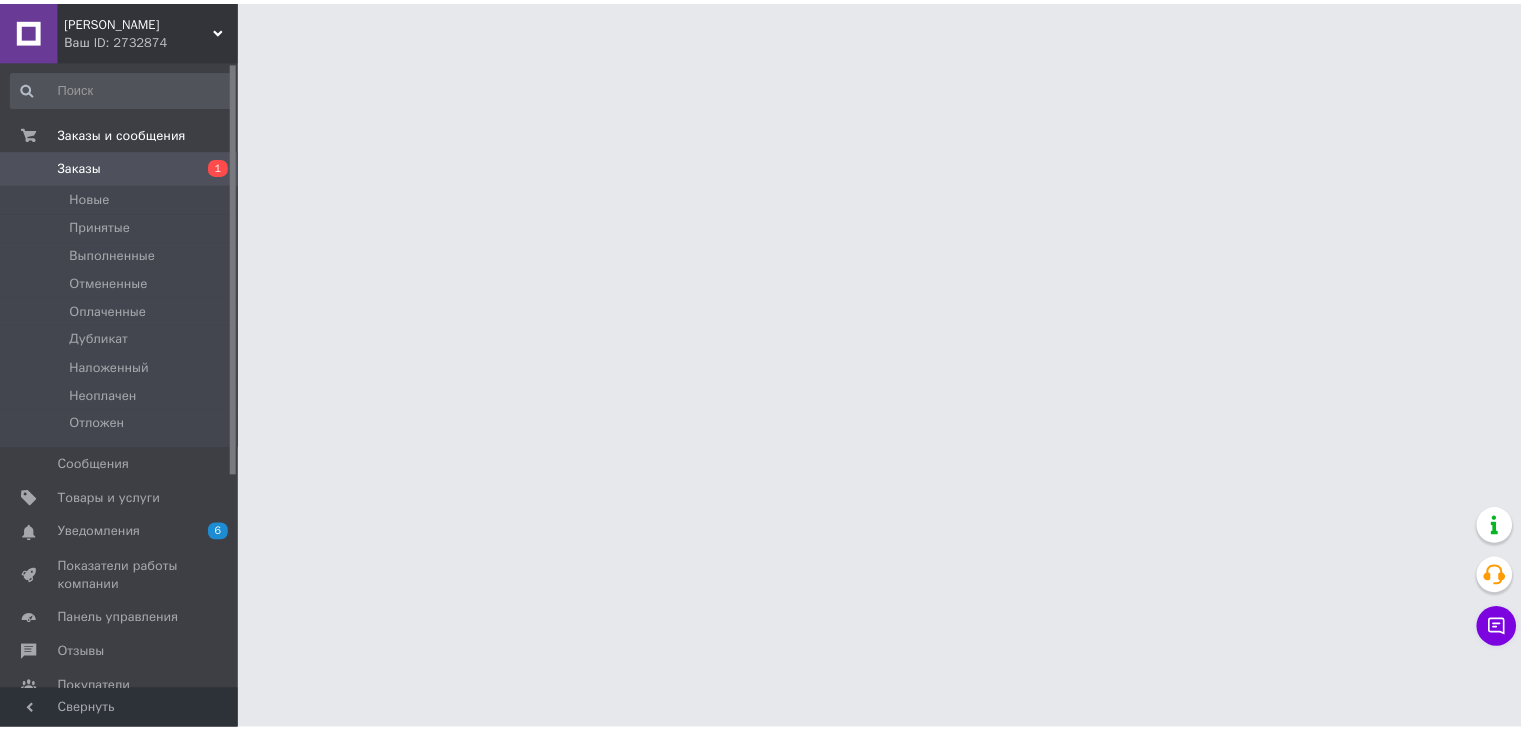 scroll, scrollTop: 0, scrollLeft: 0, axis: both 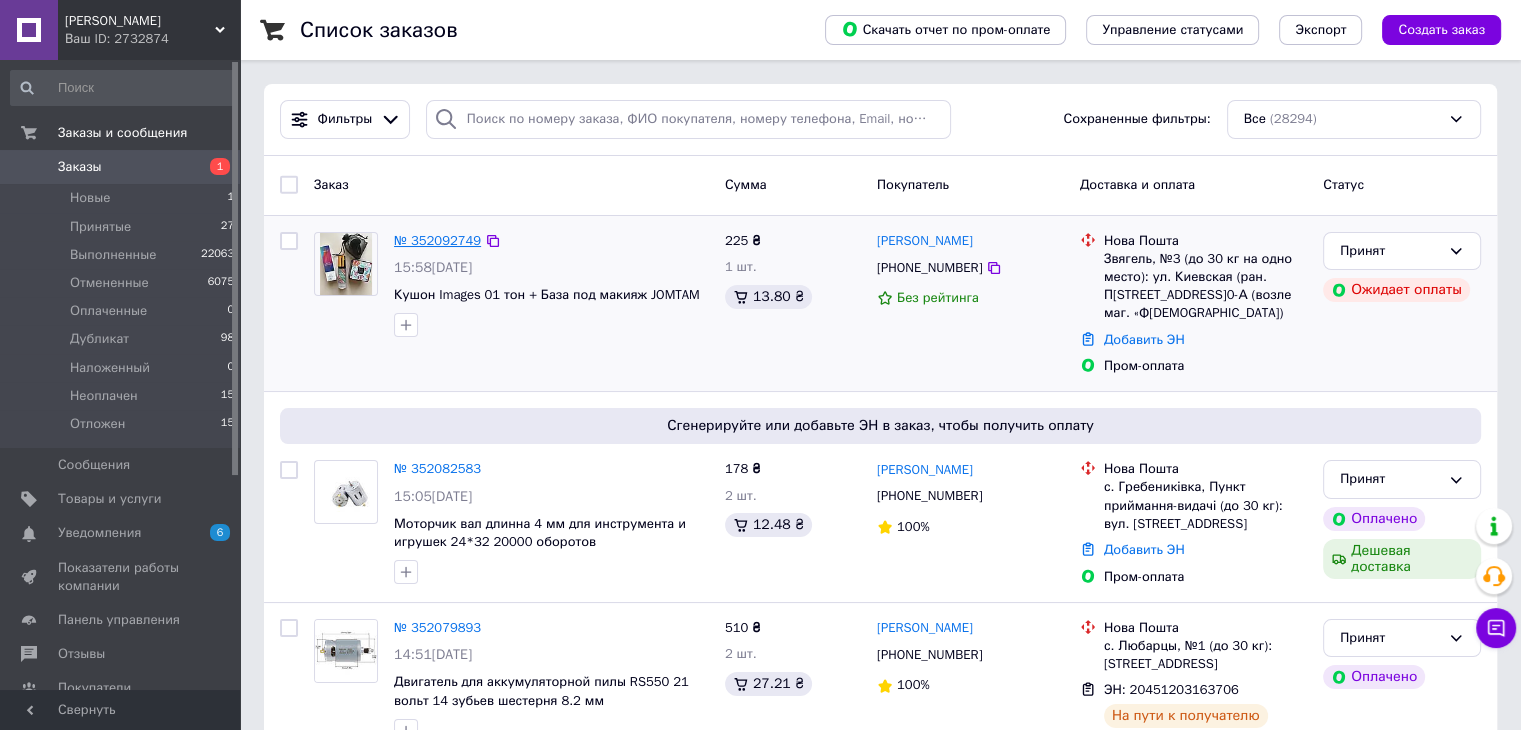 click on "№ 352092749" at bounding box center [437, 240] 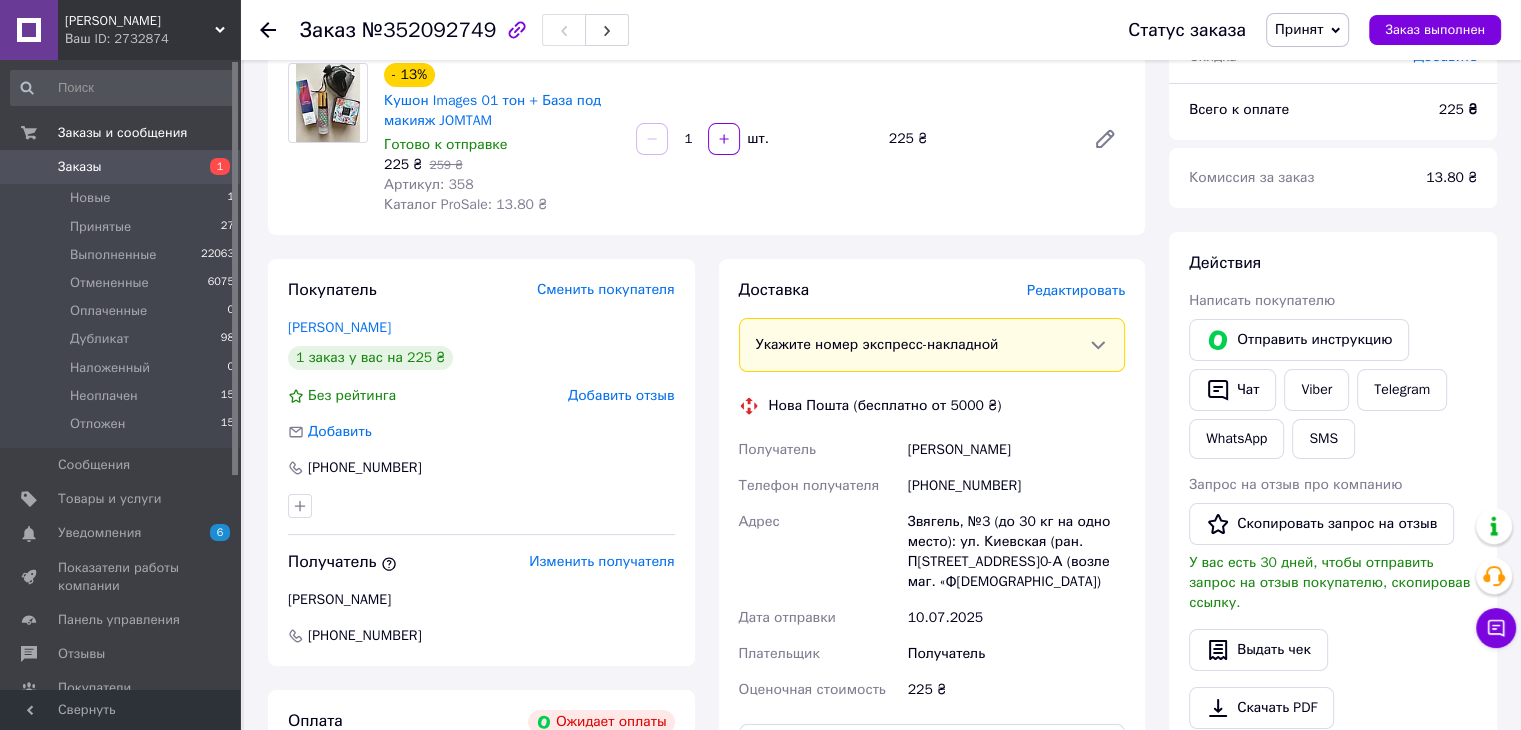scroll, scrollTop: 98, scrollLeft: 0, axis: vertical 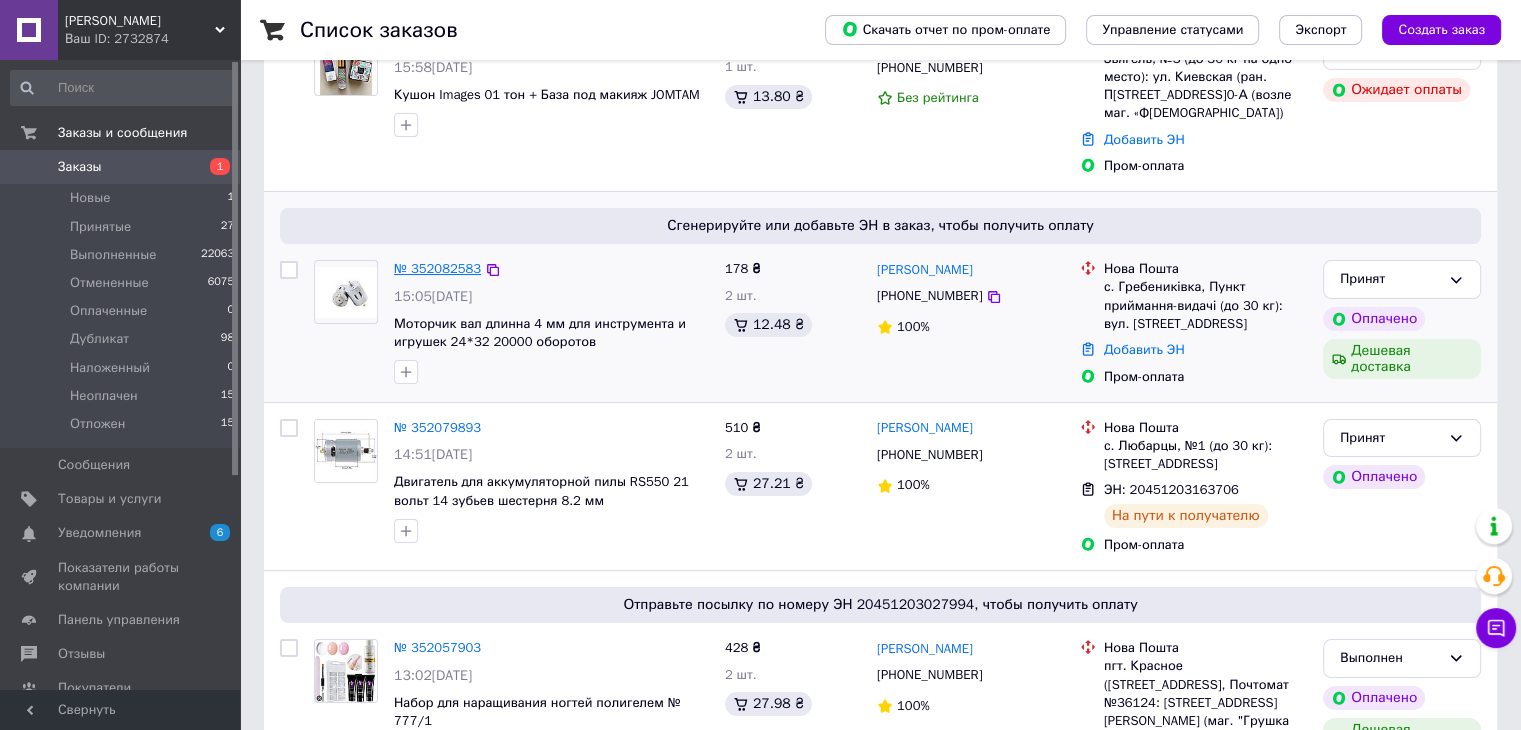 click on "№ 352082583" at bounding box center [437, 268] 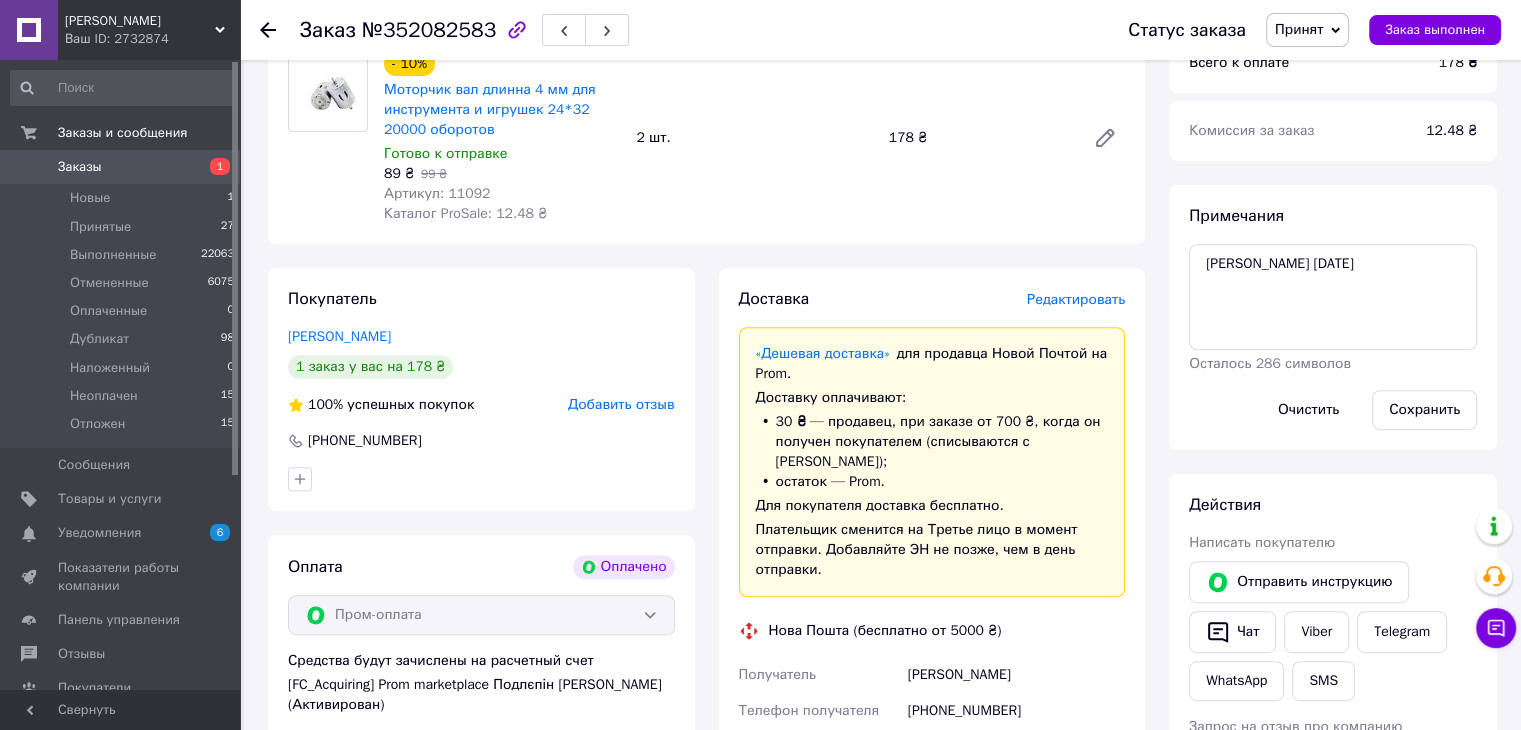 scroll, scrollTop: 600, scrollLeft: 0, axis: vertical 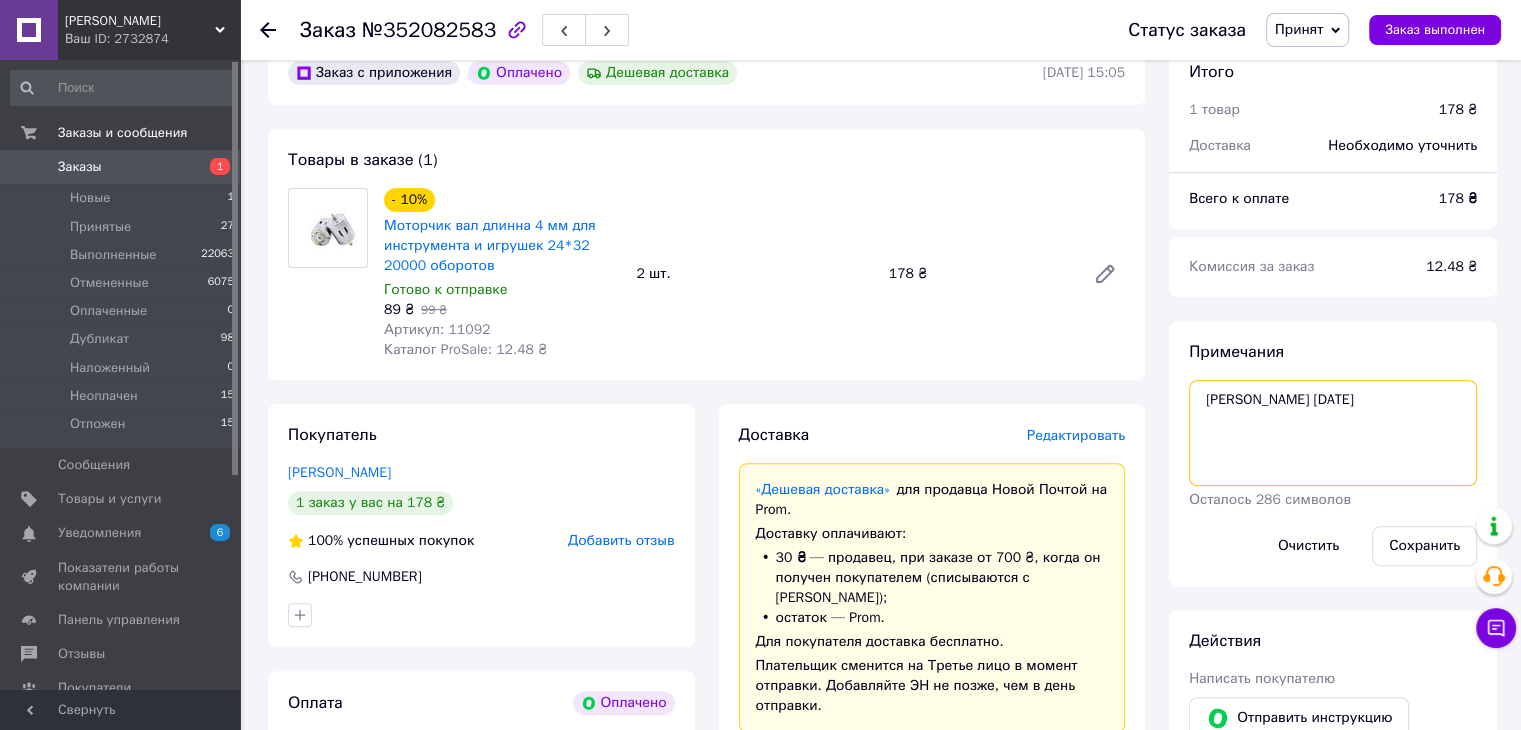 drag, startPoint x: 1200, startPoint y: 404, endPoint x: 1312, endPoint y: 401, distance: 112.04017 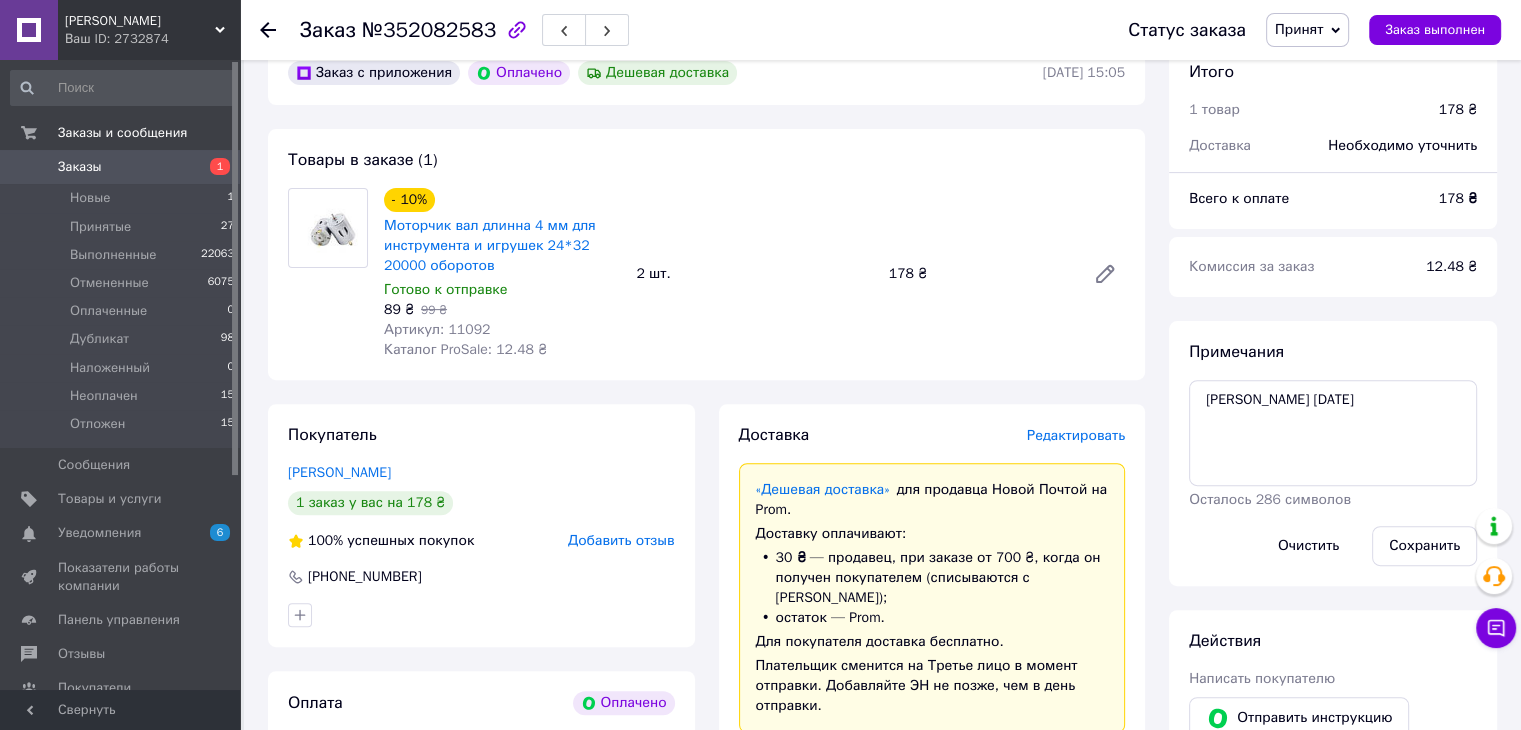 click on "Товары в заказе (1) - 10% Моторчик  вал длинна 4 мм для инструмента и игрушек 24*32 20000 оборотов Готово к отправке 89 ₴   99 ₴ Артикул: 11092 Каталог ProSale: 12.48 ₴  2 шт. 178 ₴" at bounding box center [706, 254] 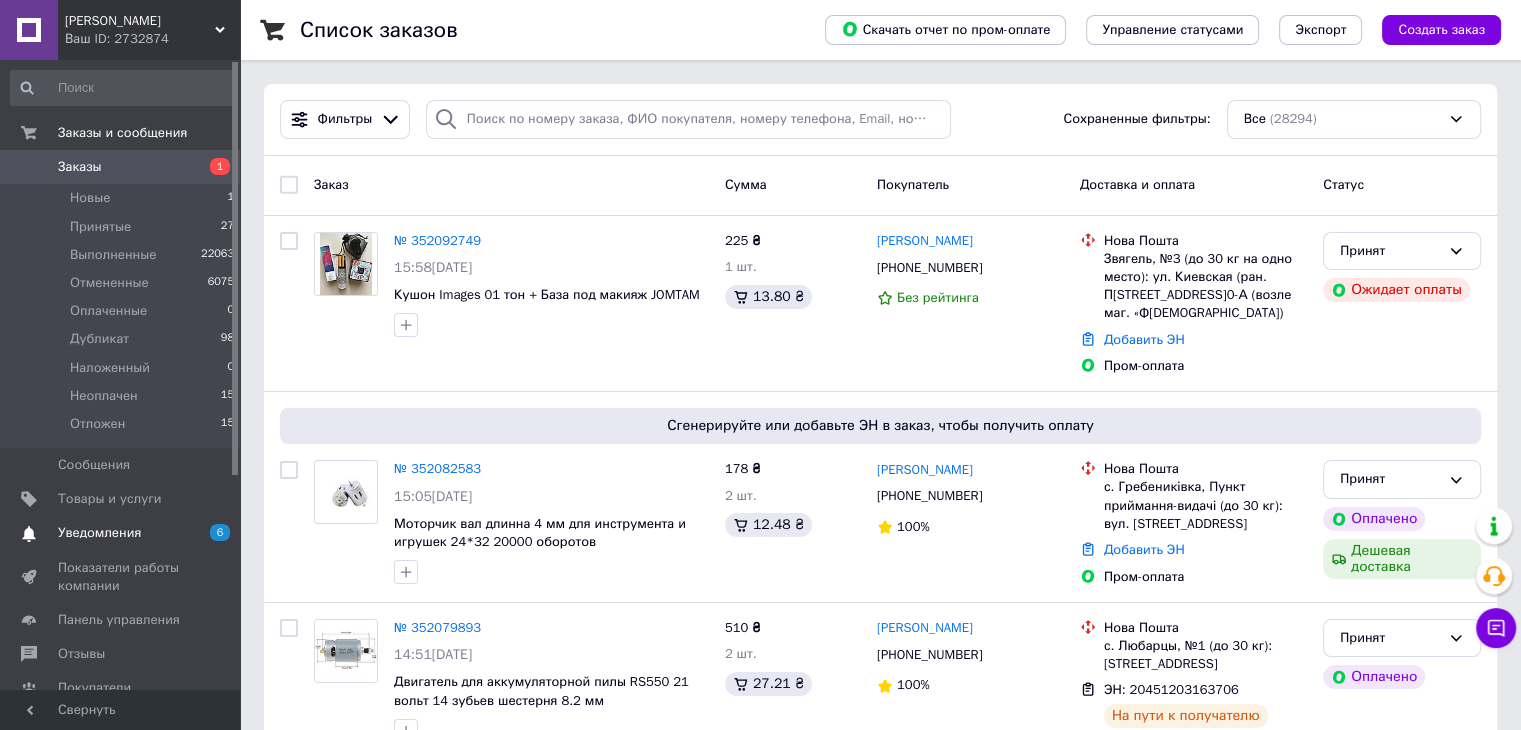 click on "Уведомления" at bounding box center [99, 533] 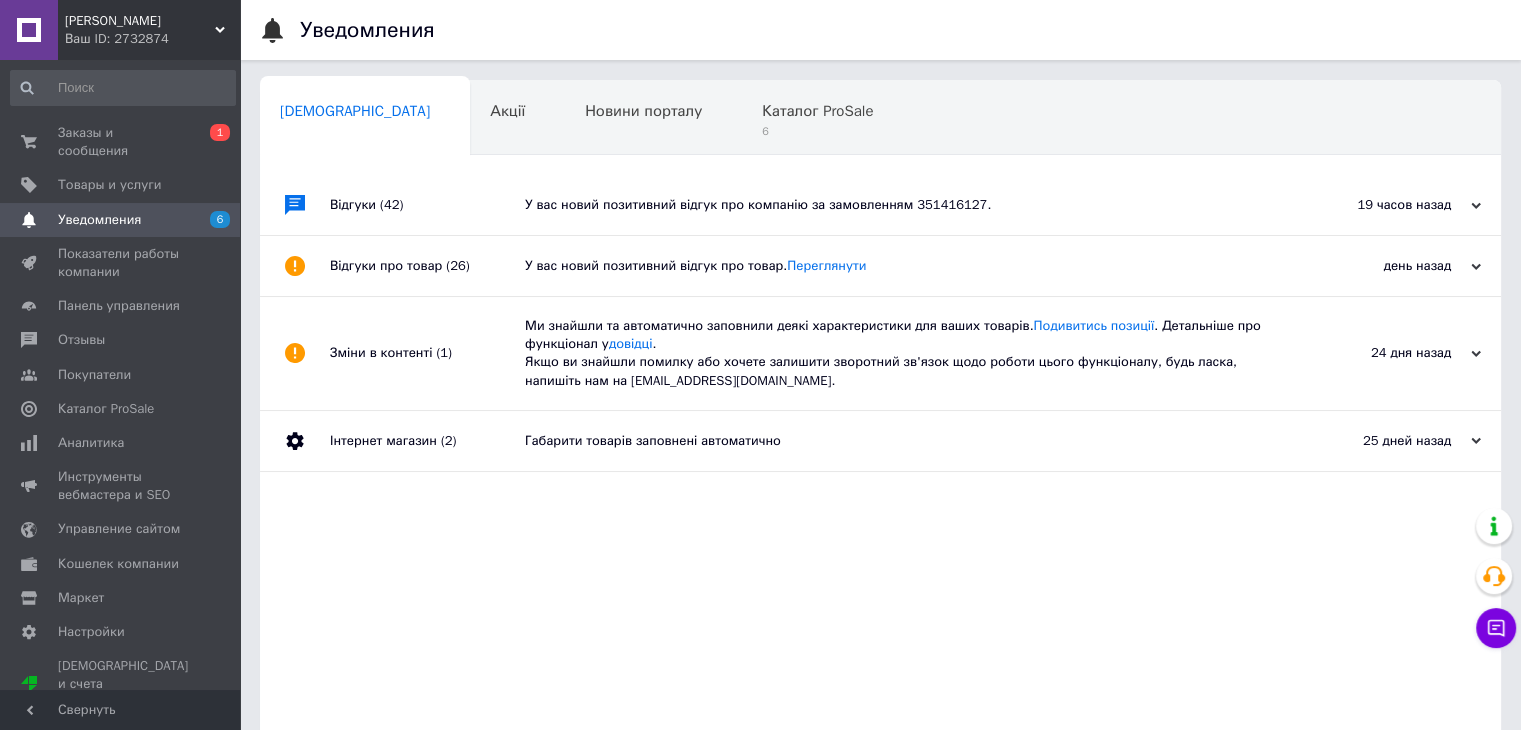 click on "У вас новий позитивний відгук про компанію за замовленням 351416127." at bounding box center [903, 205] 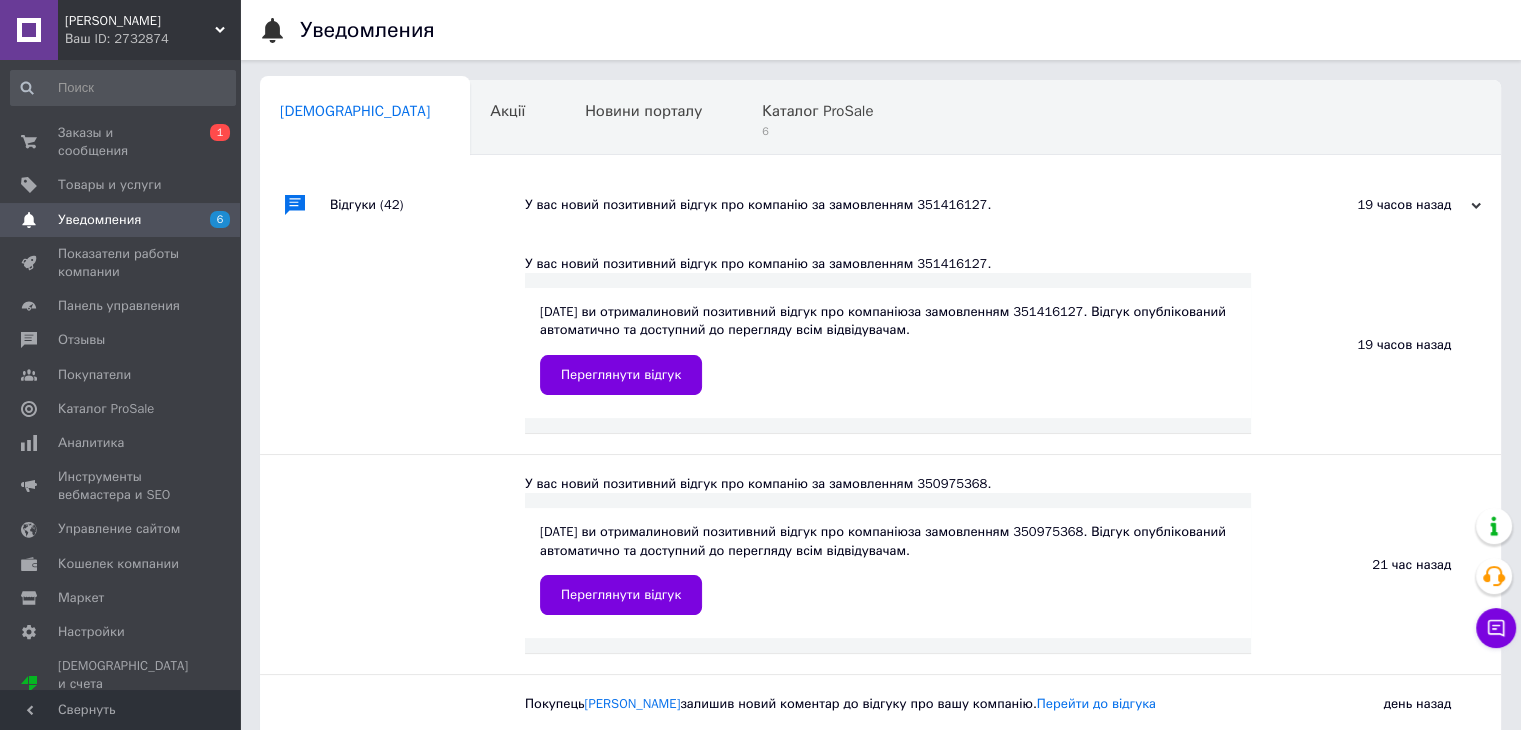 click on "У вас новий позитивний відгук про компанію за замовленням 351416127." at bounding box center (903, 205) 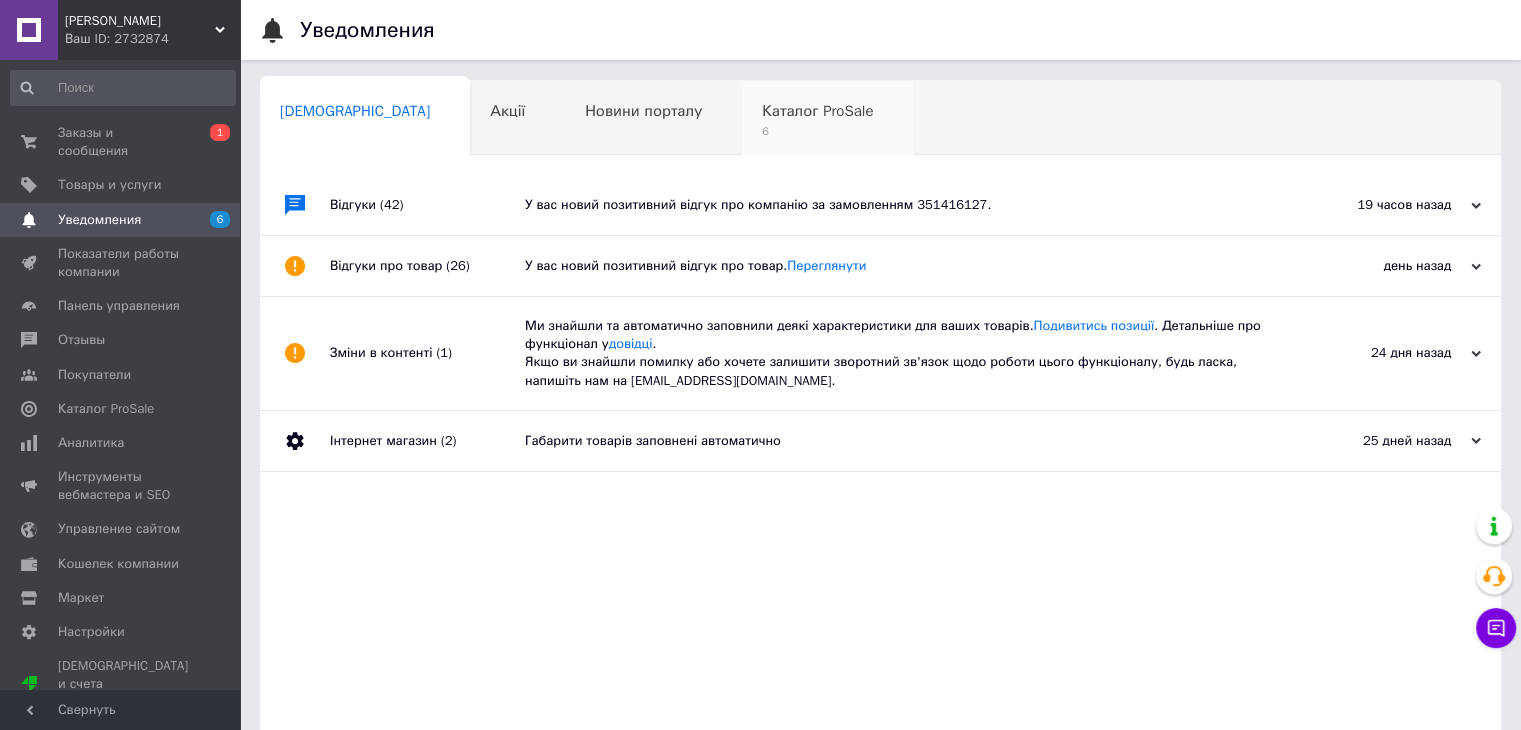 click on "Каталог ProSale 6" at bounding box center [827, 119] 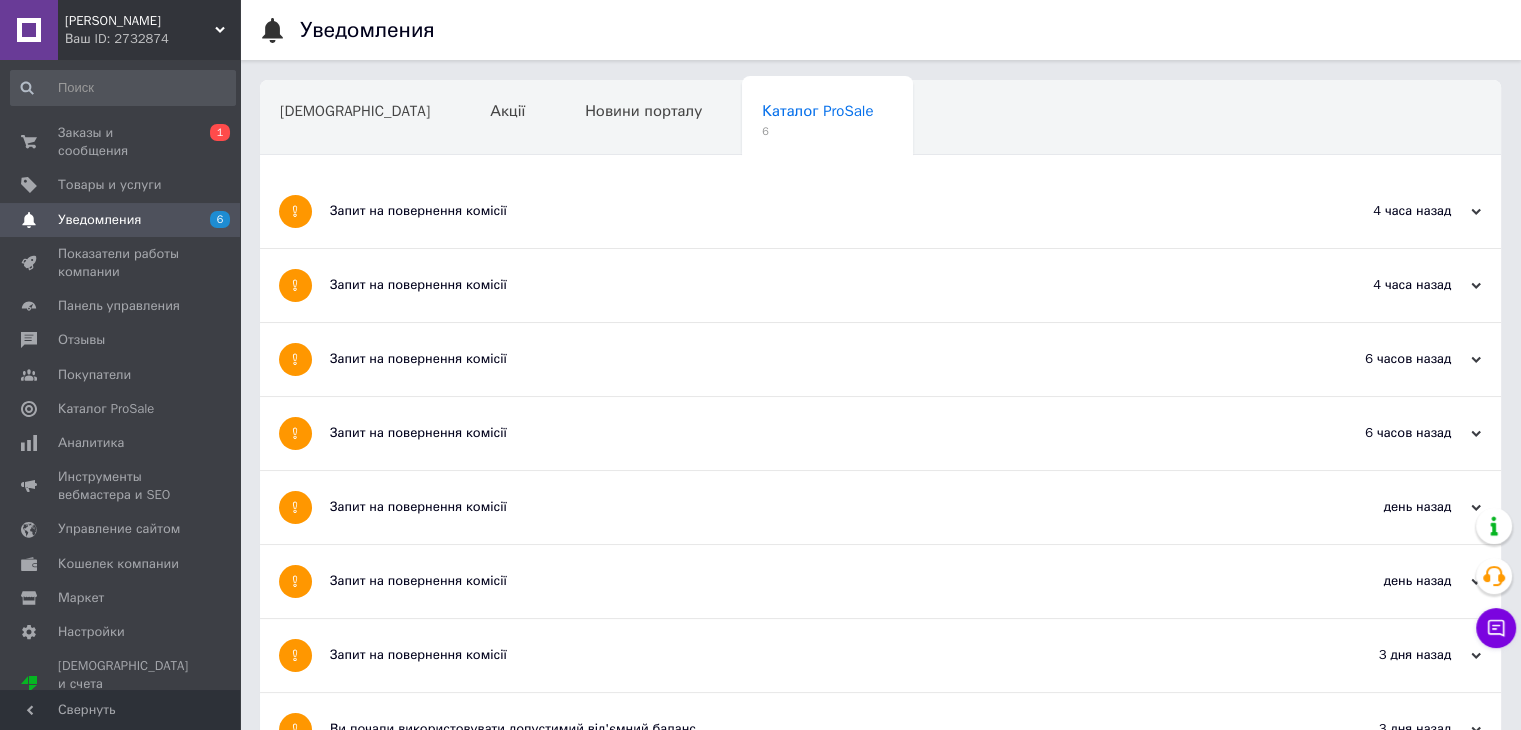 click on "Запит на повернення комісії" at bounding box center (805, 211) 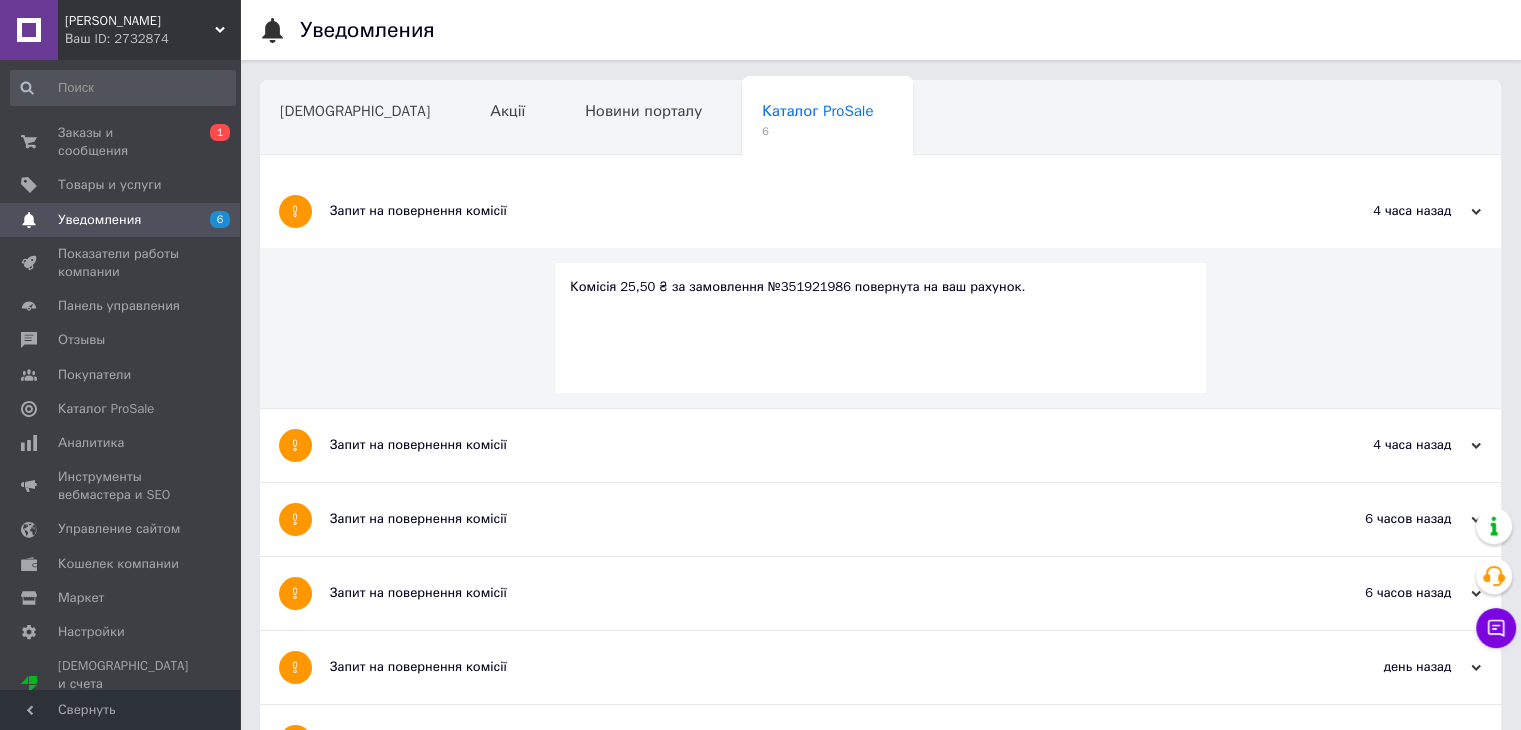 click on "Запит на повернення комісії" at bounding box center [805, 445] 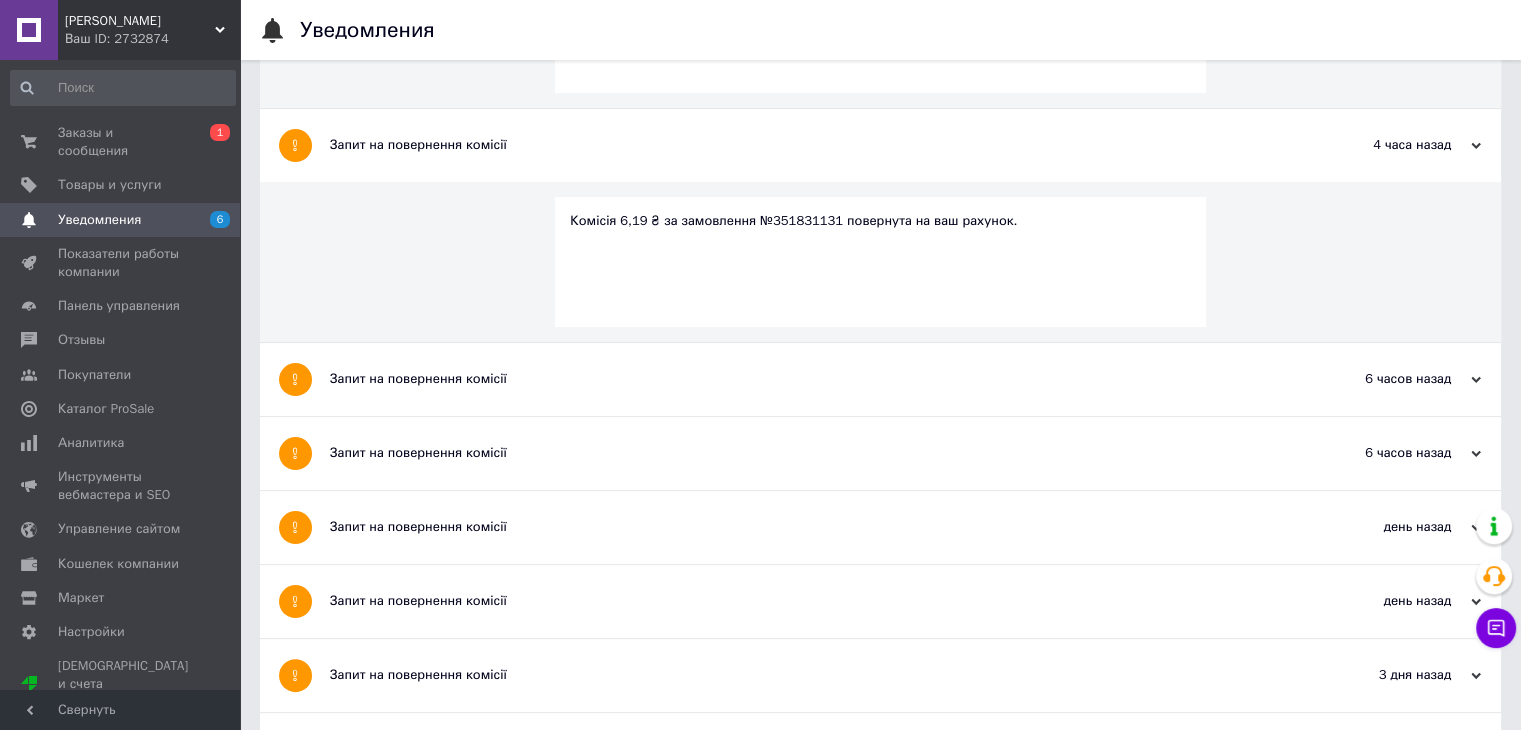 click on "Запит на повернення комісії" at bounding box center [805, 379] 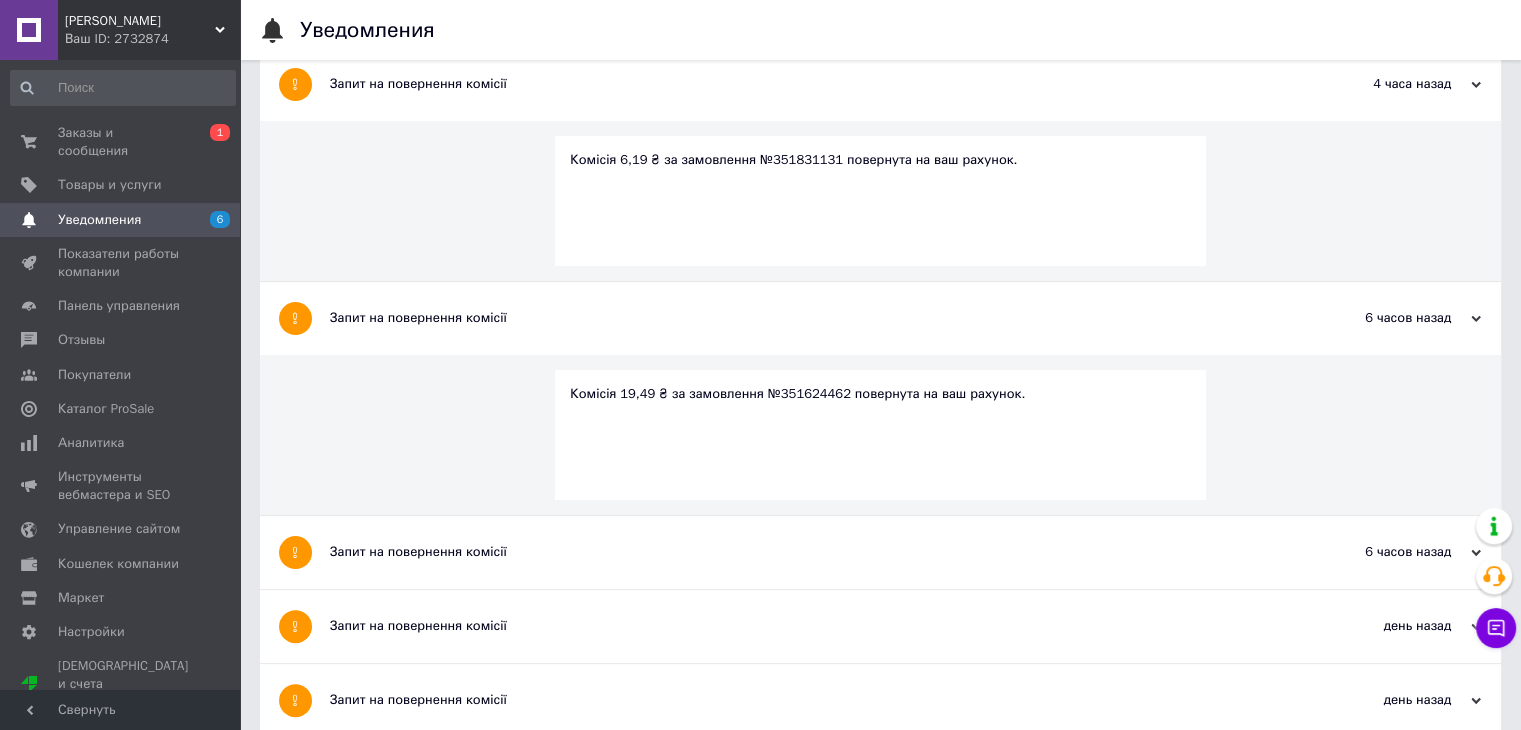 scroll, scrollTop: 600, scrollLeft: 0, axis: vertical 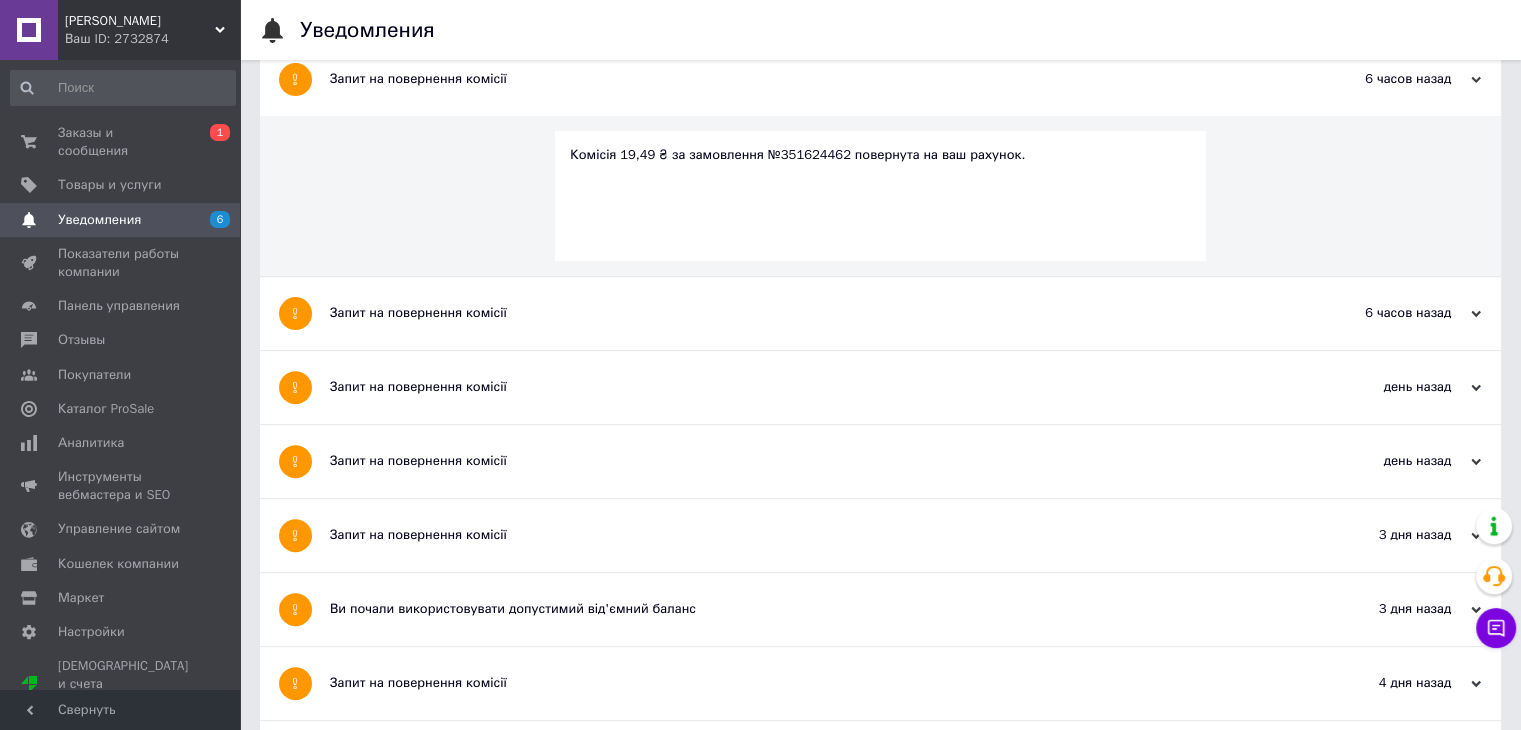 click on "Запит на повернення комісії" at bounding box center [805, 313] 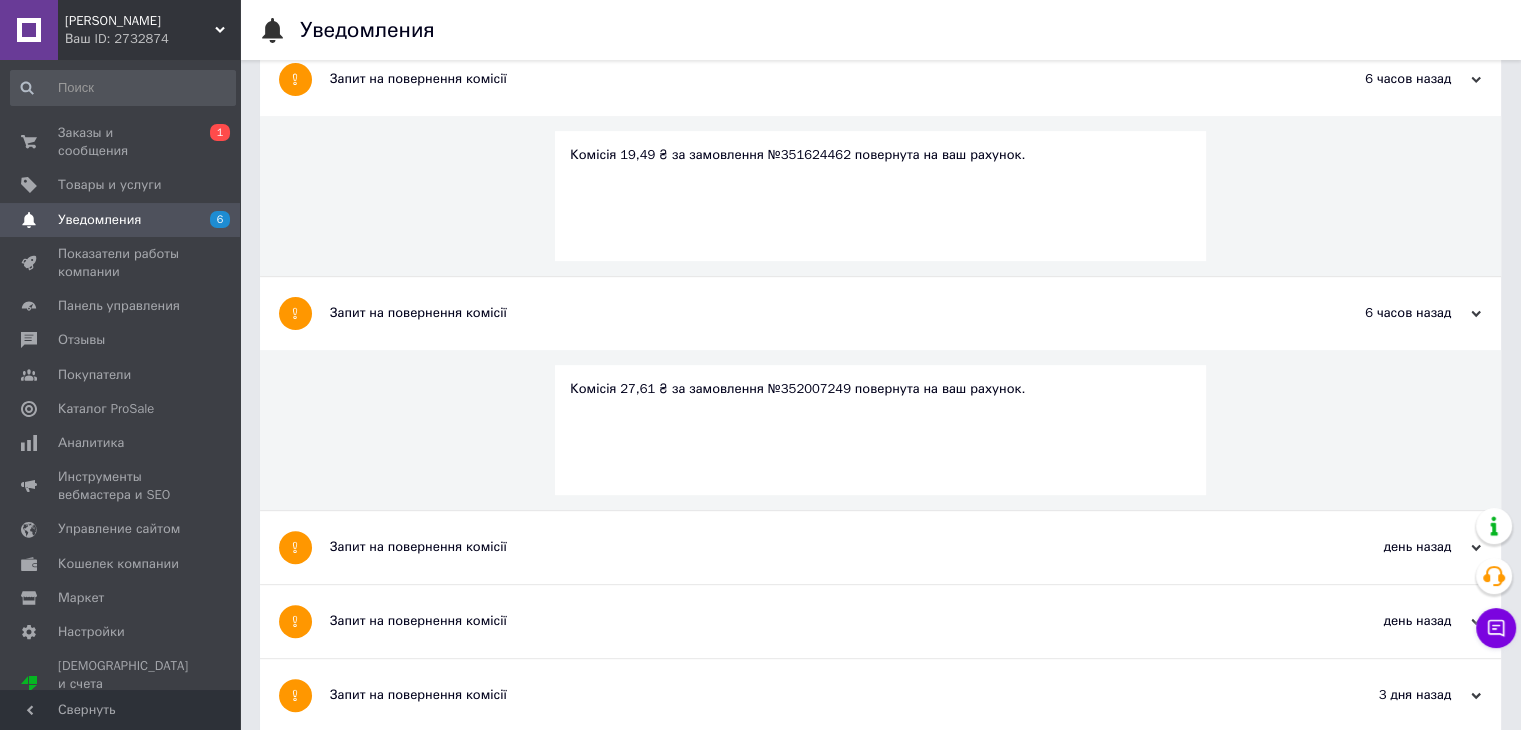 scroll, scrollTop: 900, scrollLeft: 0, axis: vertical 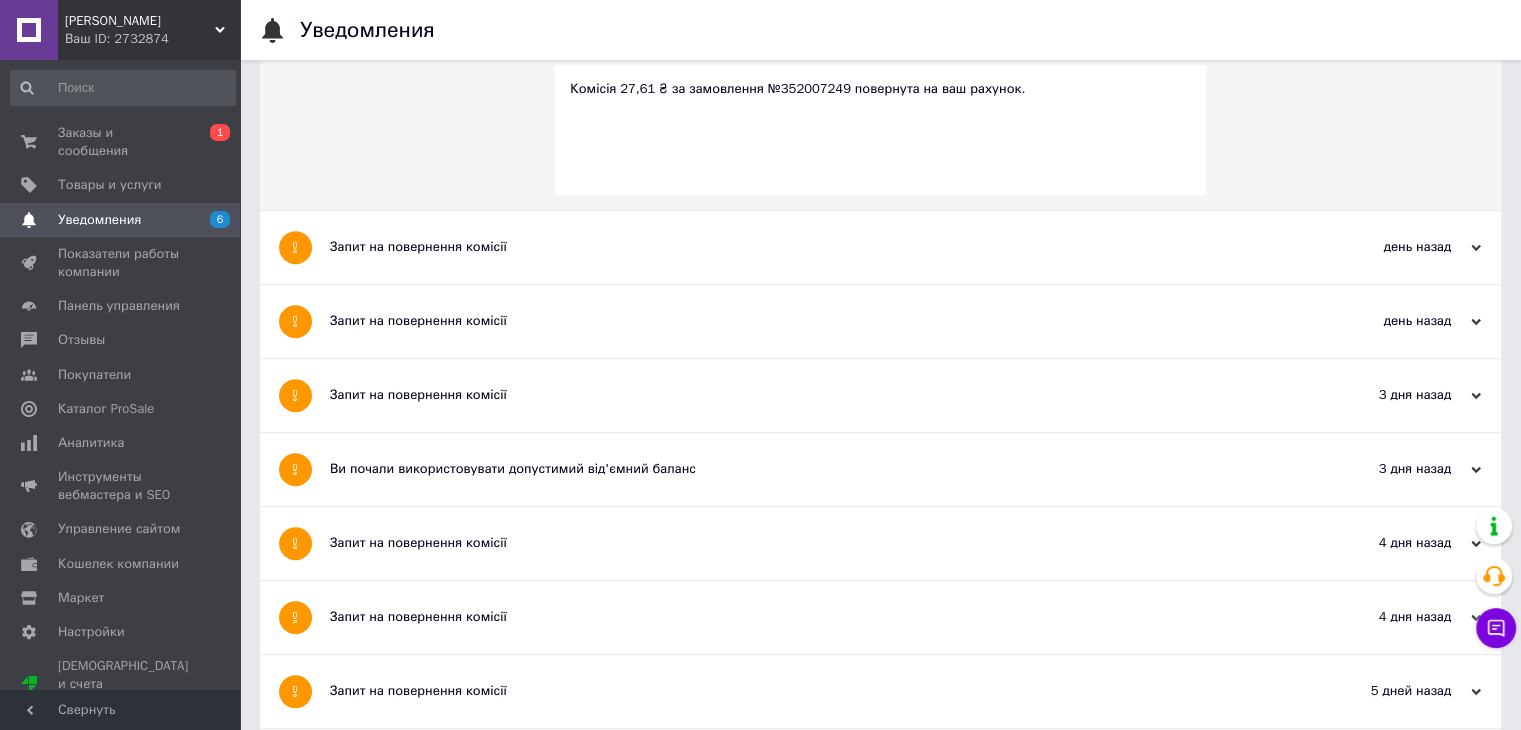 click on "Запит на повернення комісії" at bounding box center [805, 247] 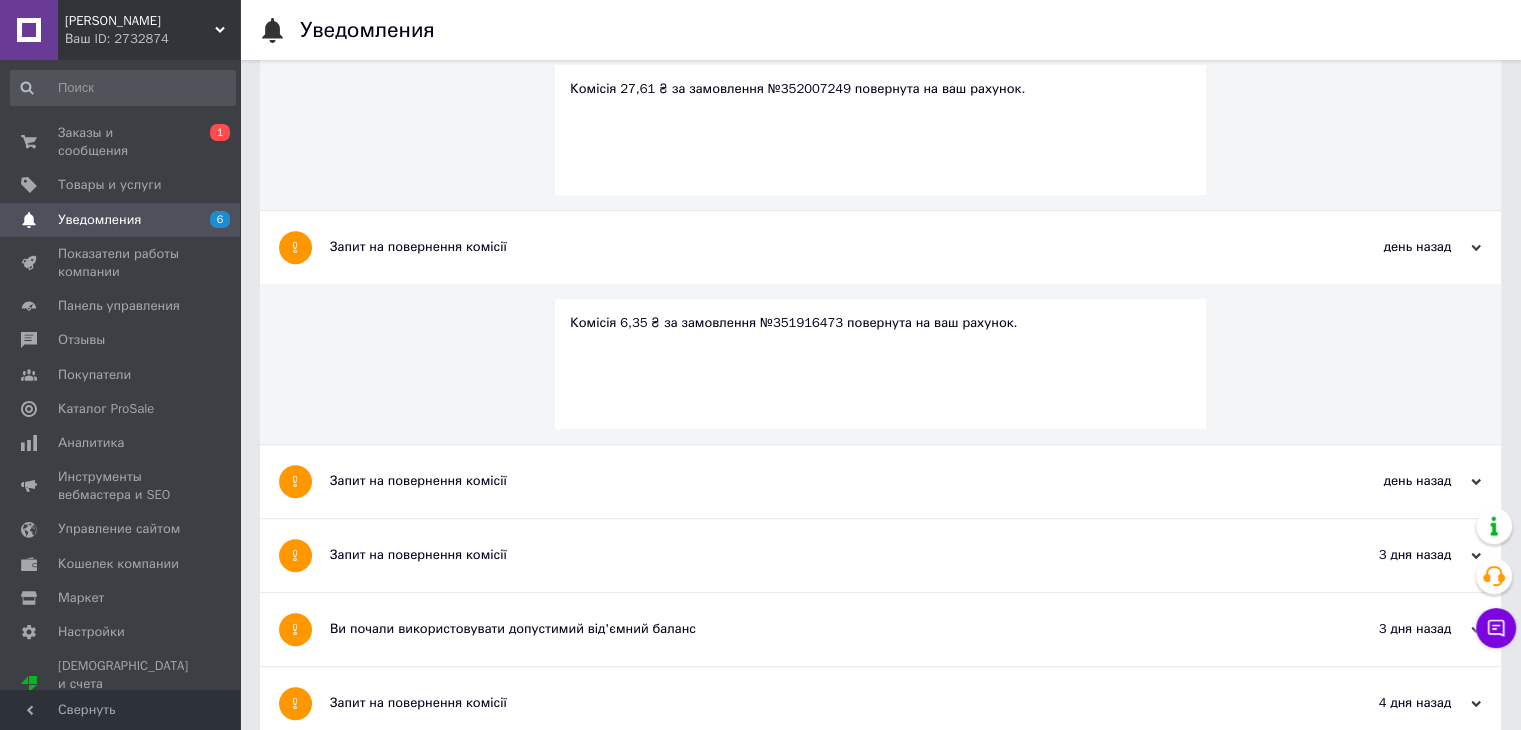 click on "Запит на повернення комісії" at bounding box center [805, 481] 